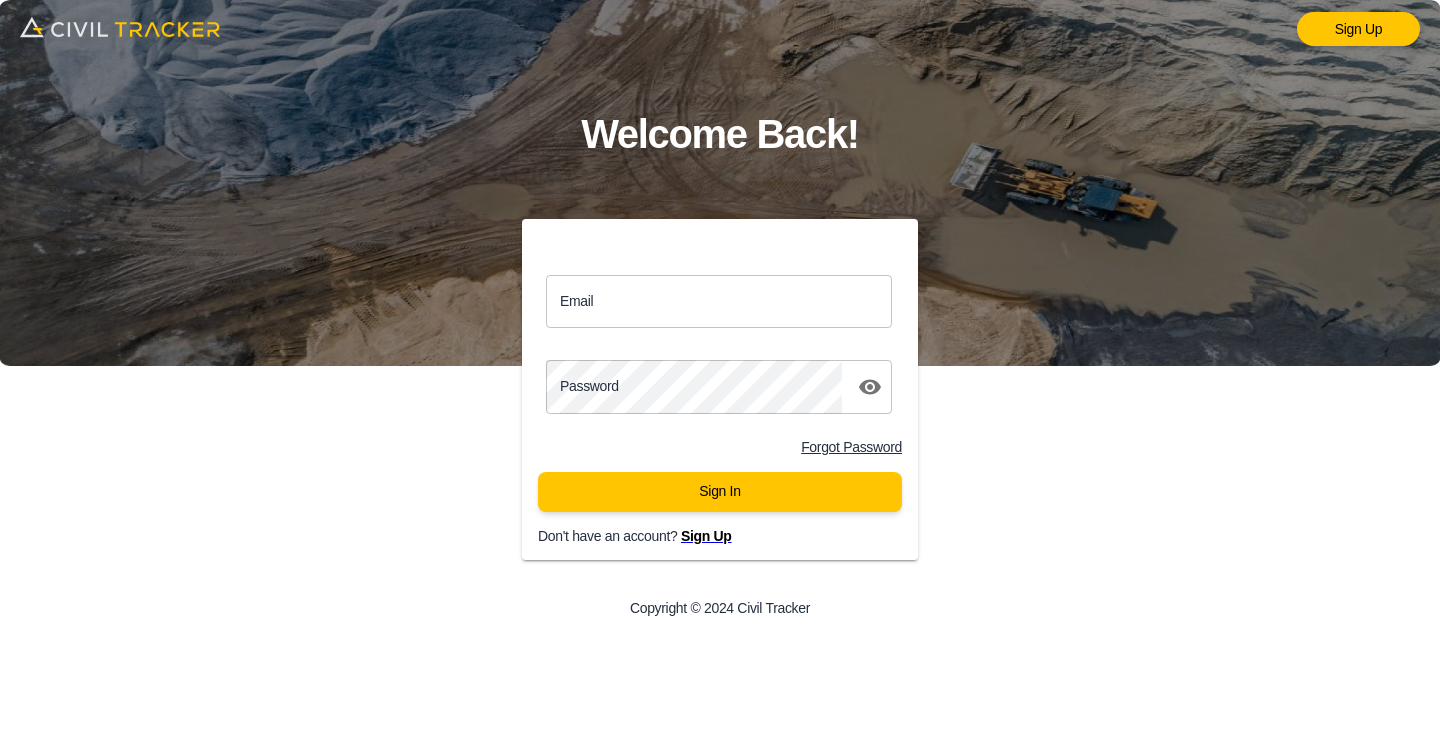 scroll, scrollTop: 0, scrollLeft: 0, axis: both 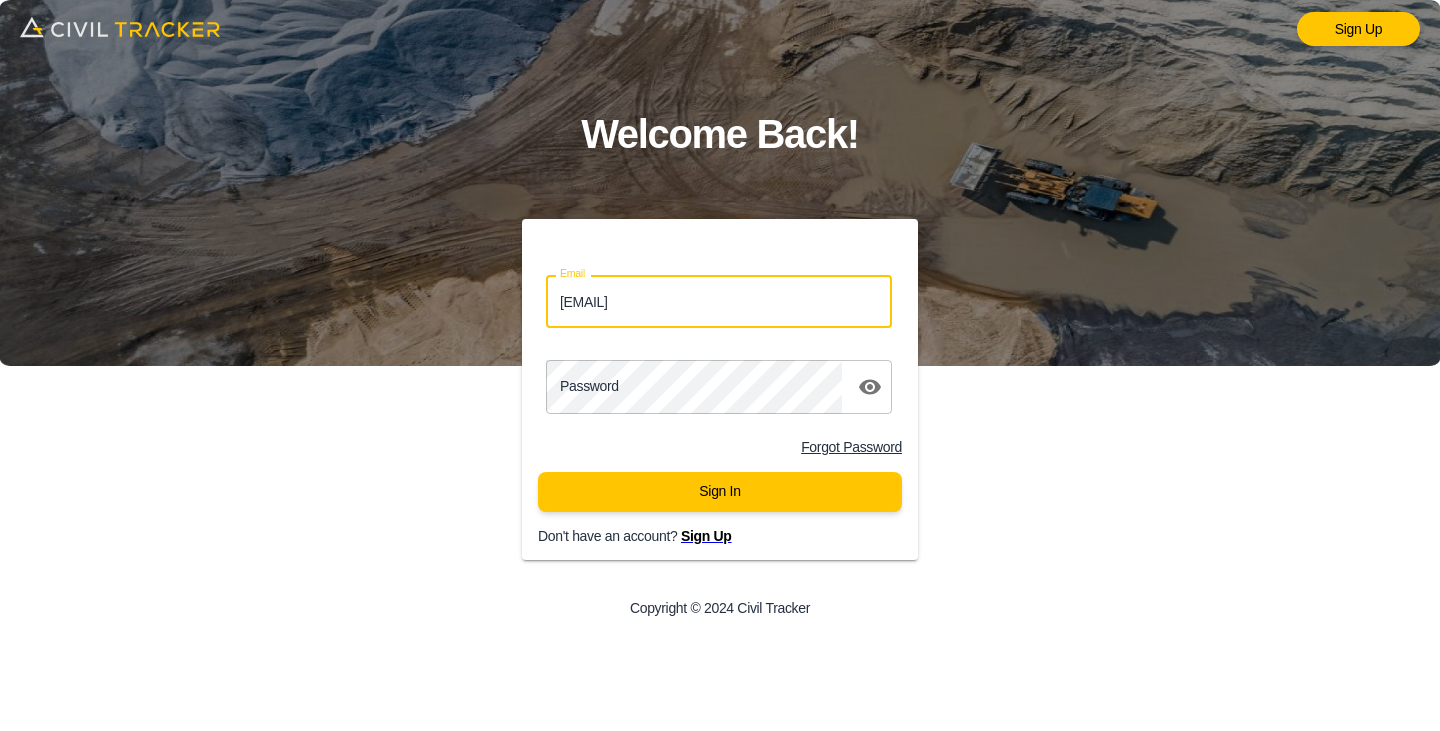 drag, startPoint x: 742, startPoint y: 309, endPoint x: 222, endPoint y: 388, distance: 525.96674 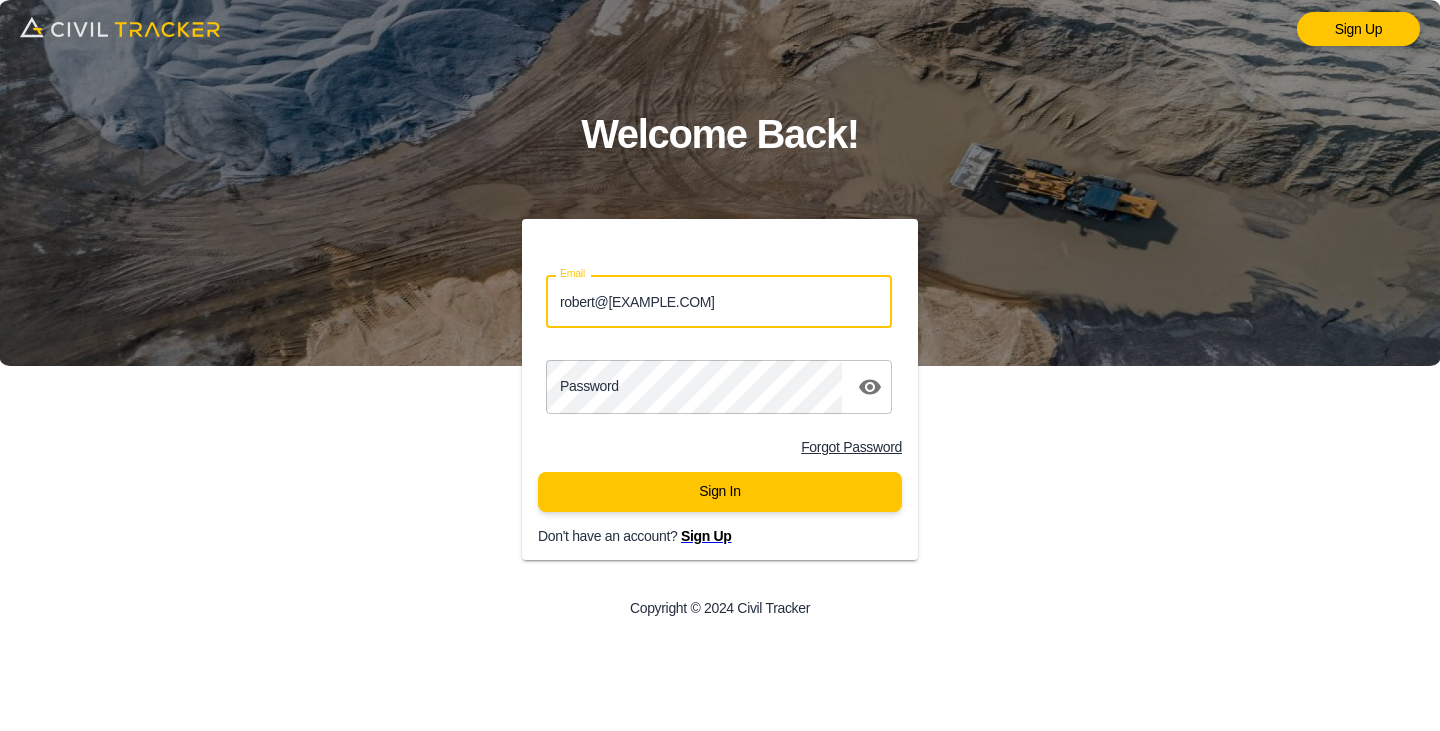 type on "robert@[EXAMPLE.COM]" 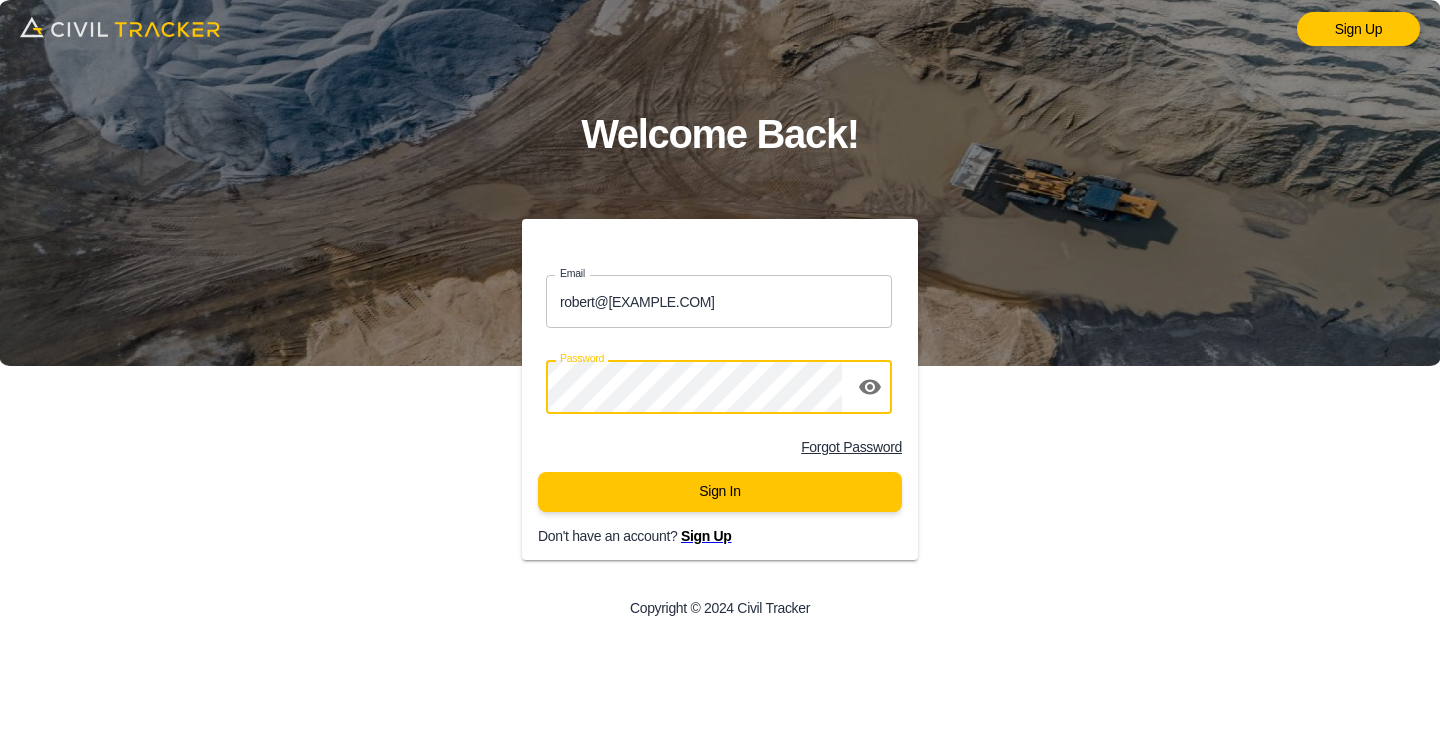 click on "Sign In" at bounding box center (720, 492) 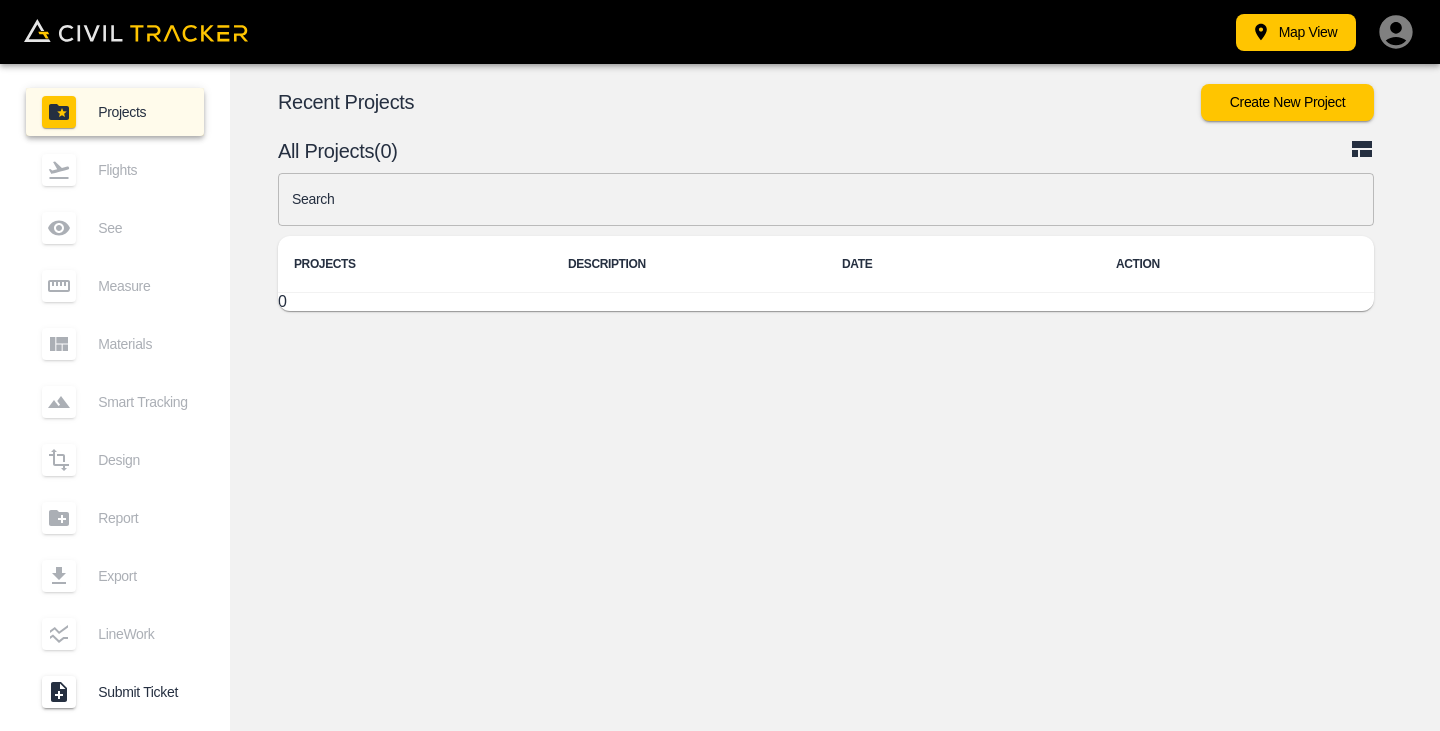 scroll, scrollTop: 0, scrollLeft: 0, axis: both 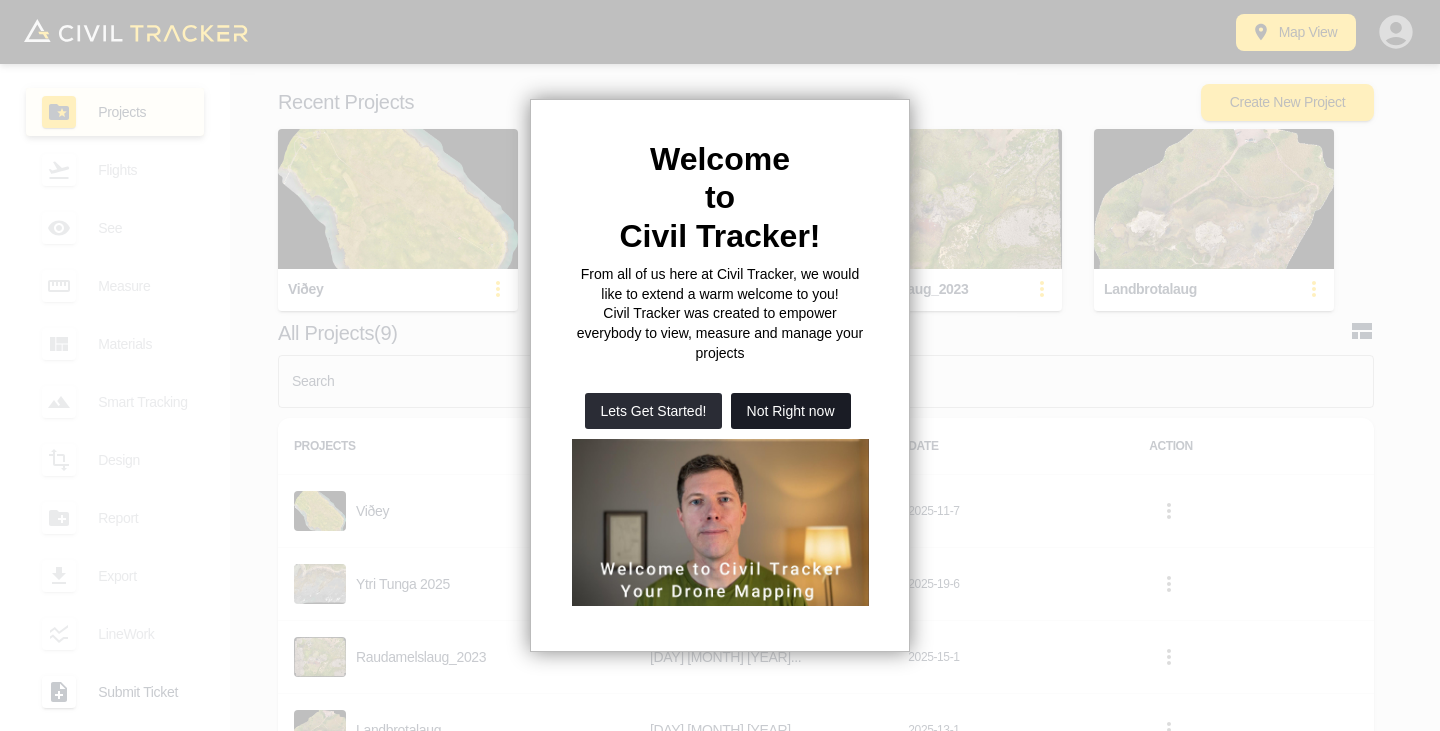 click on "Not Right now" at bounding box center [791, 411] 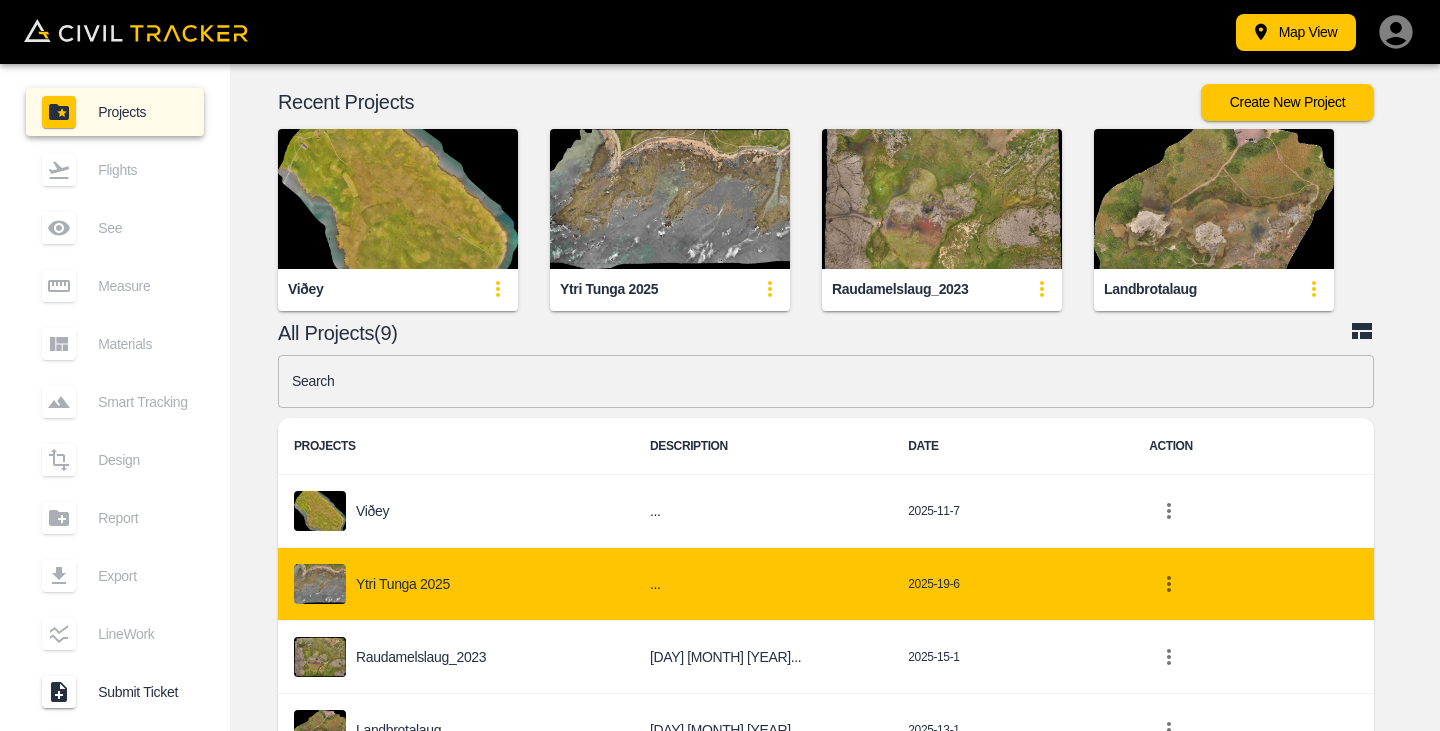 click on "Ytri Tunga 2025" at bounding box center [403, 584] 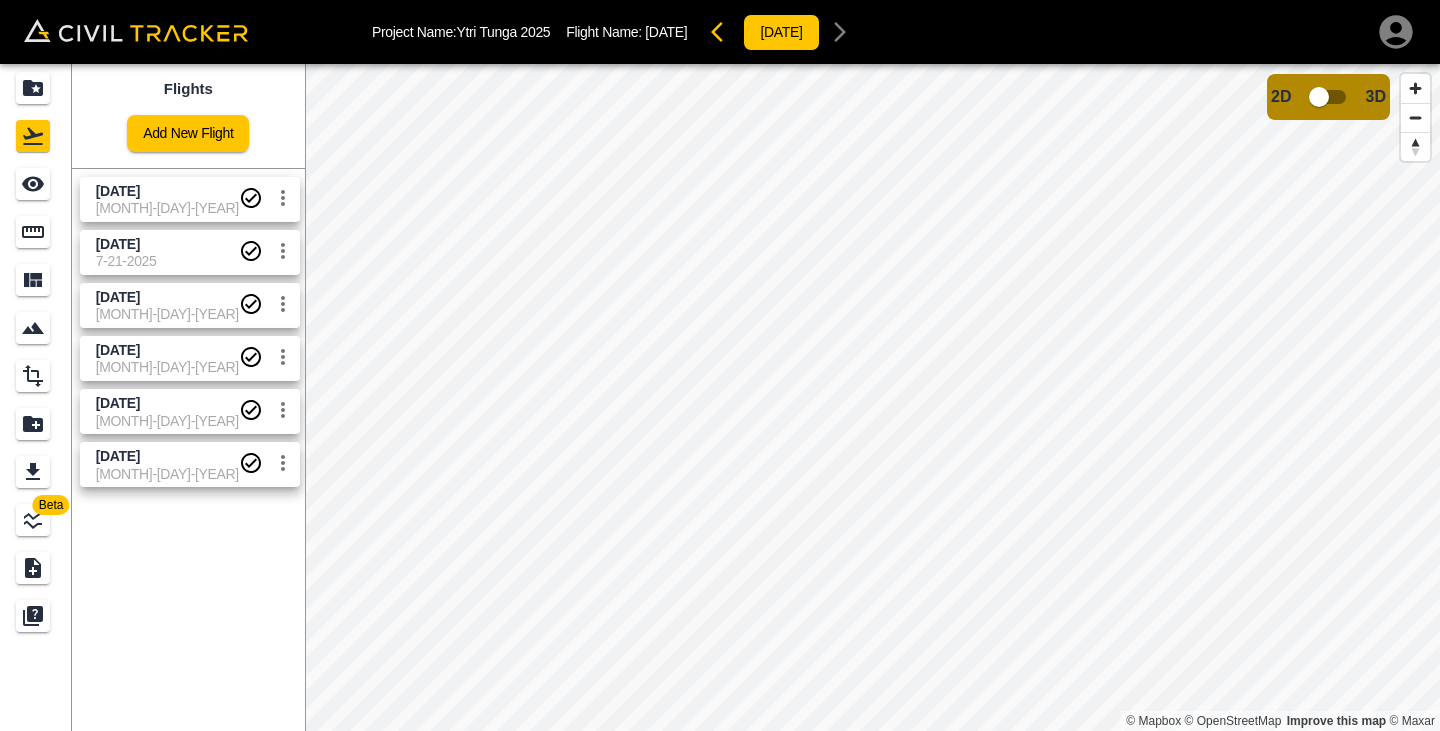 click on "[DATE]" at bounding box center (167, 191) 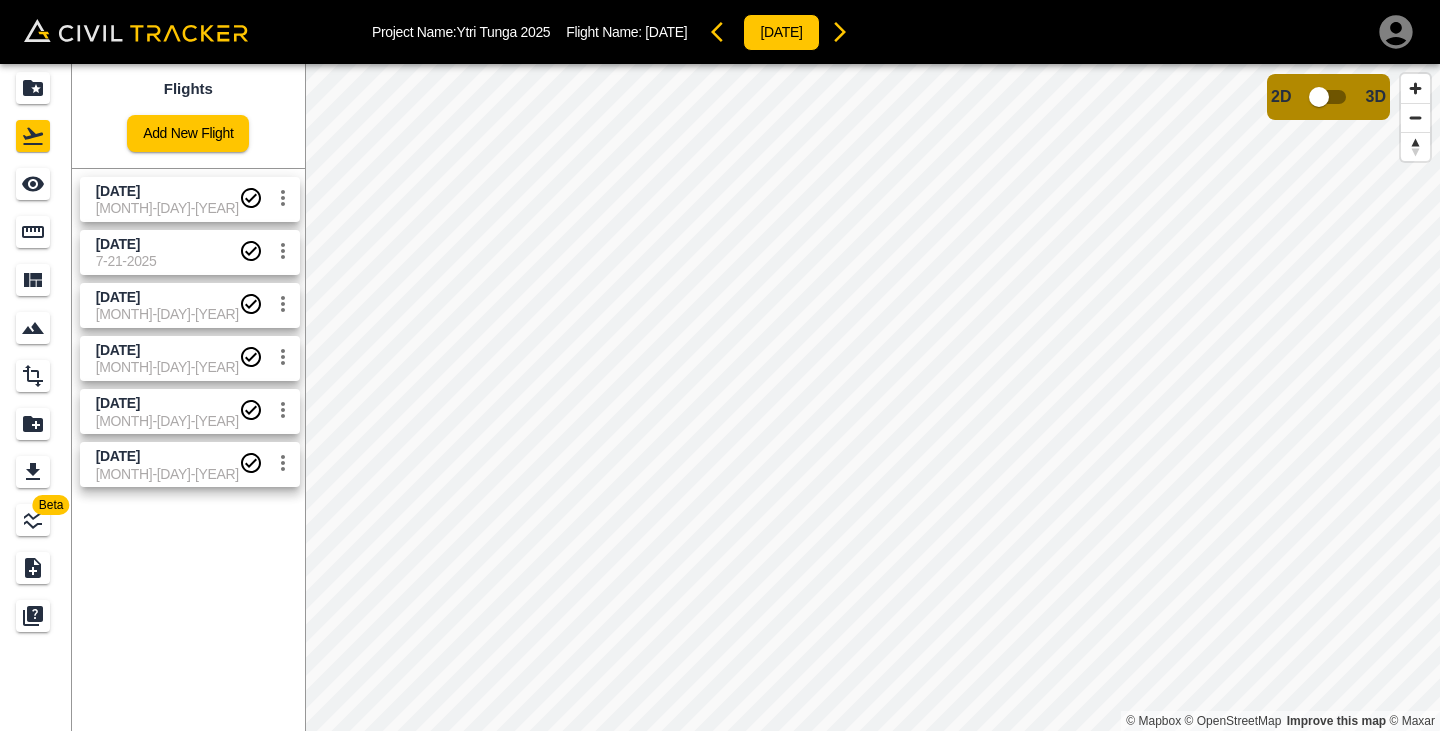 click on "[DATE]" at bounding box center [167, 191] 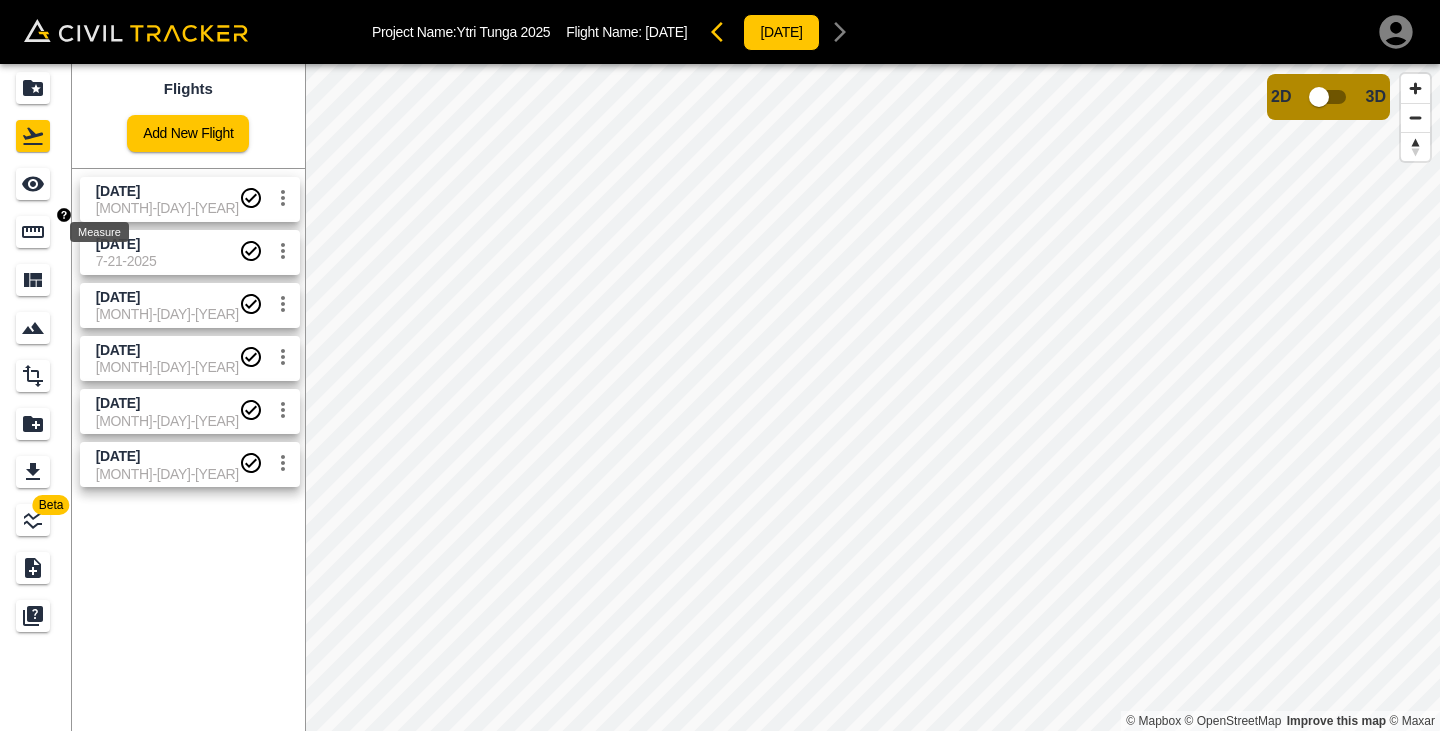click 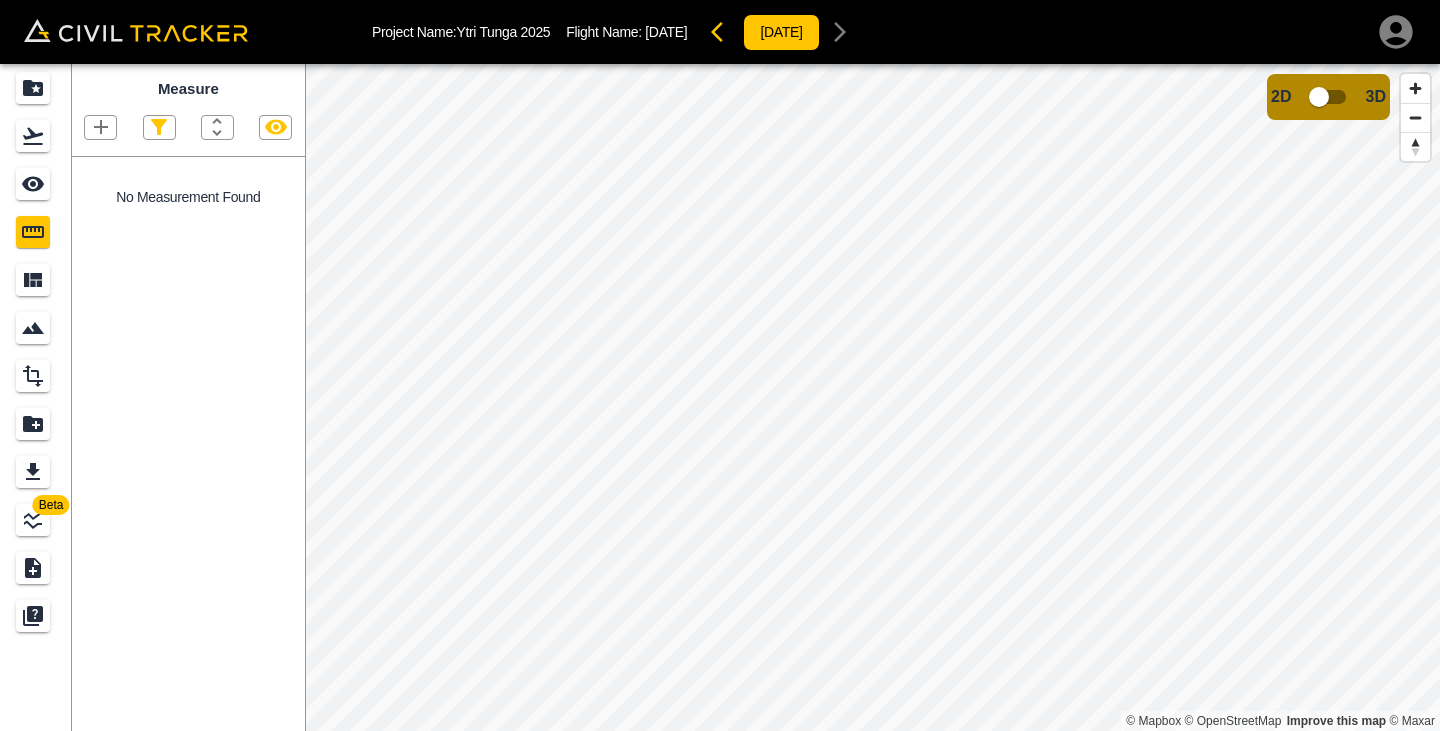 click 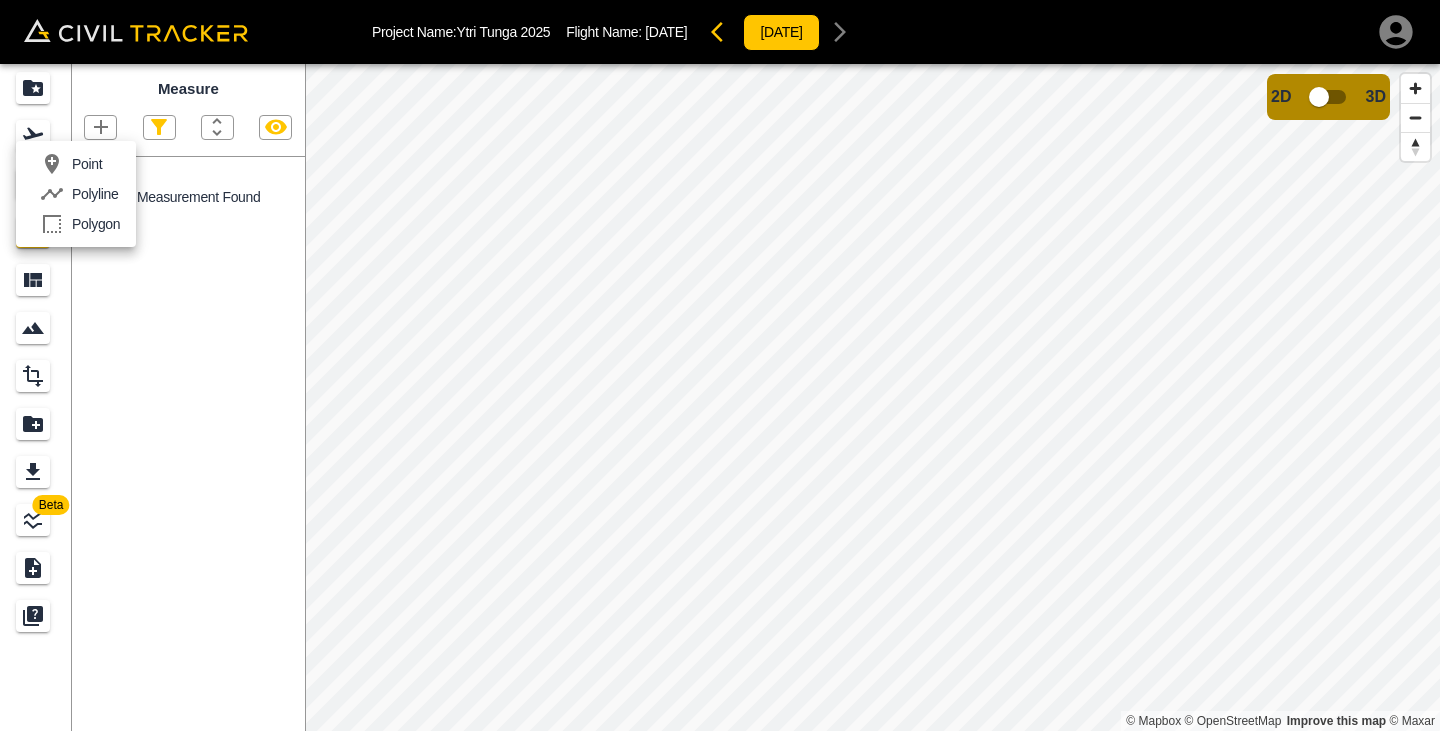 click on "Polyline" at bounding box center (95, 194) 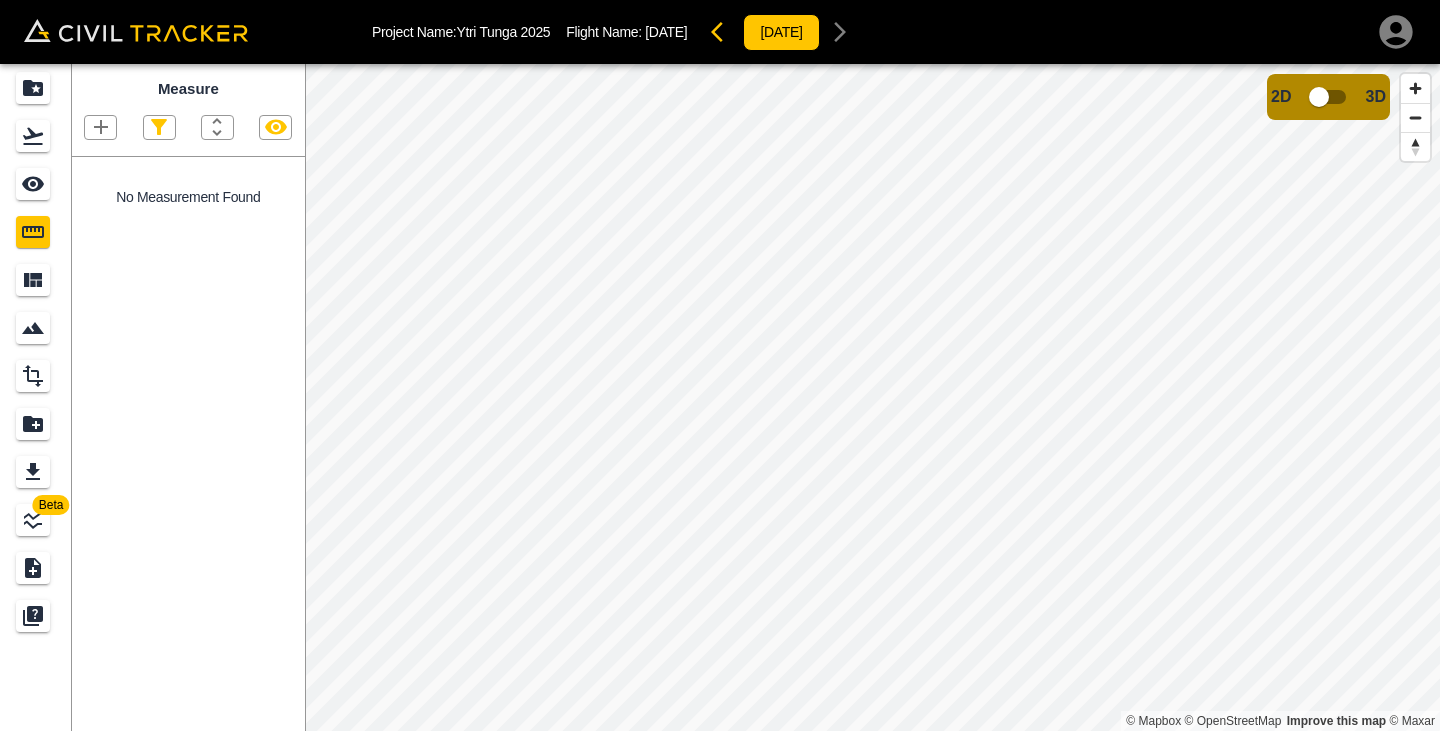 click 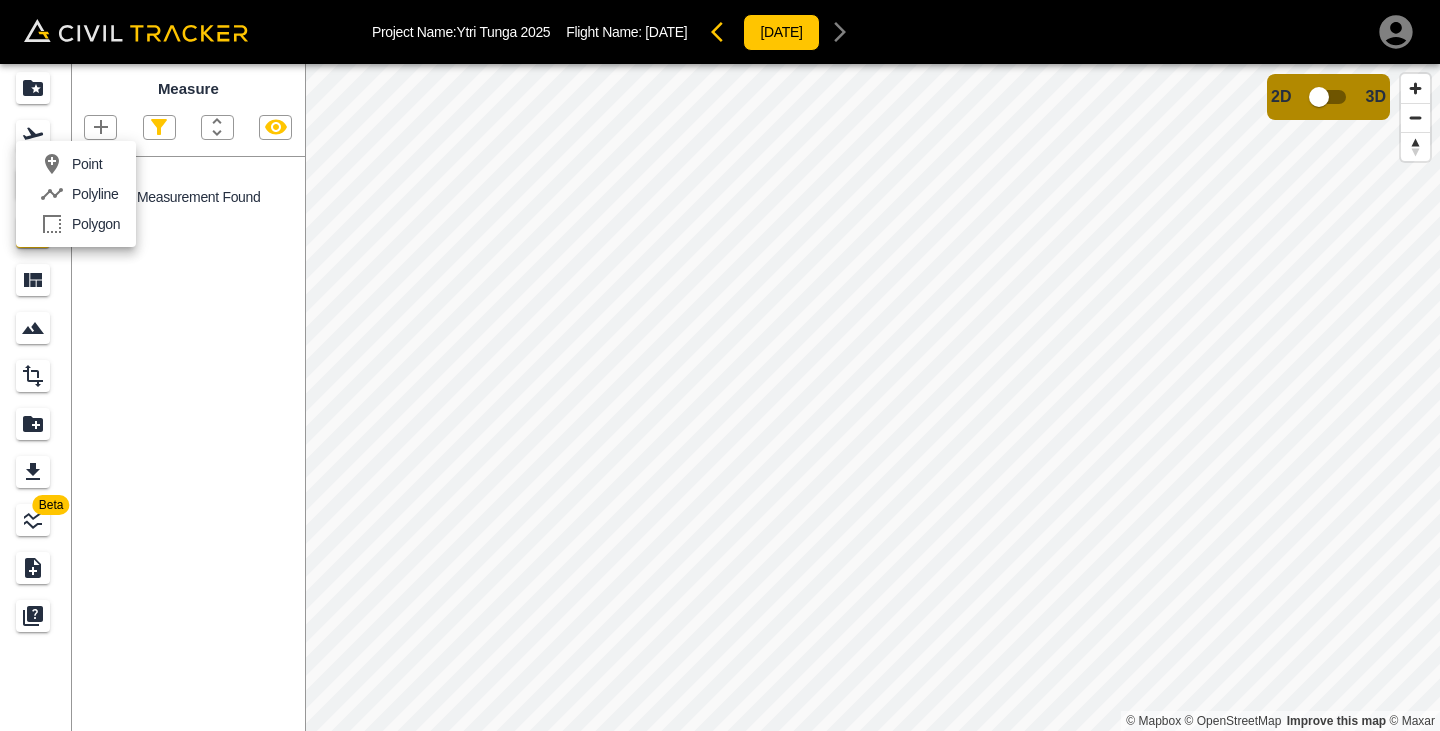 click on "Polyline" at bounding box center [75, 194] 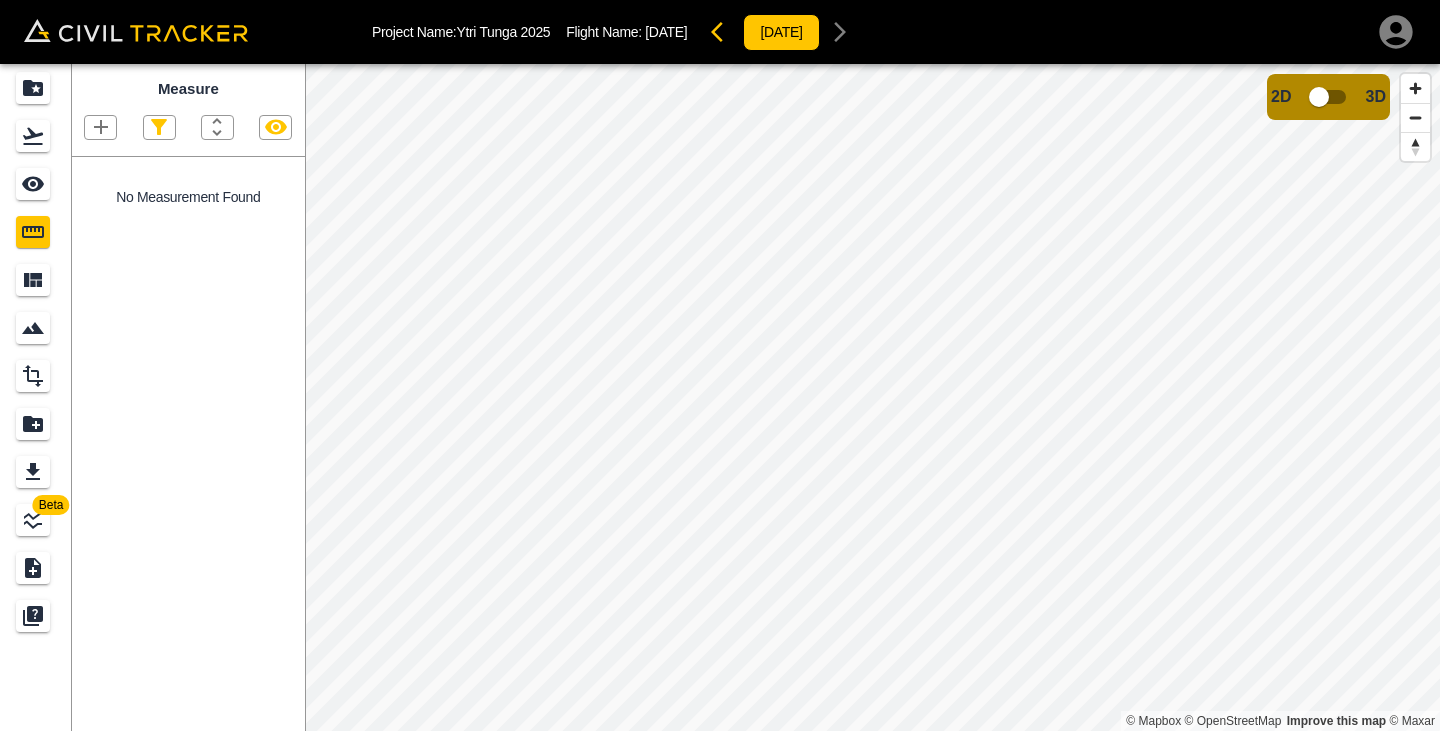 click 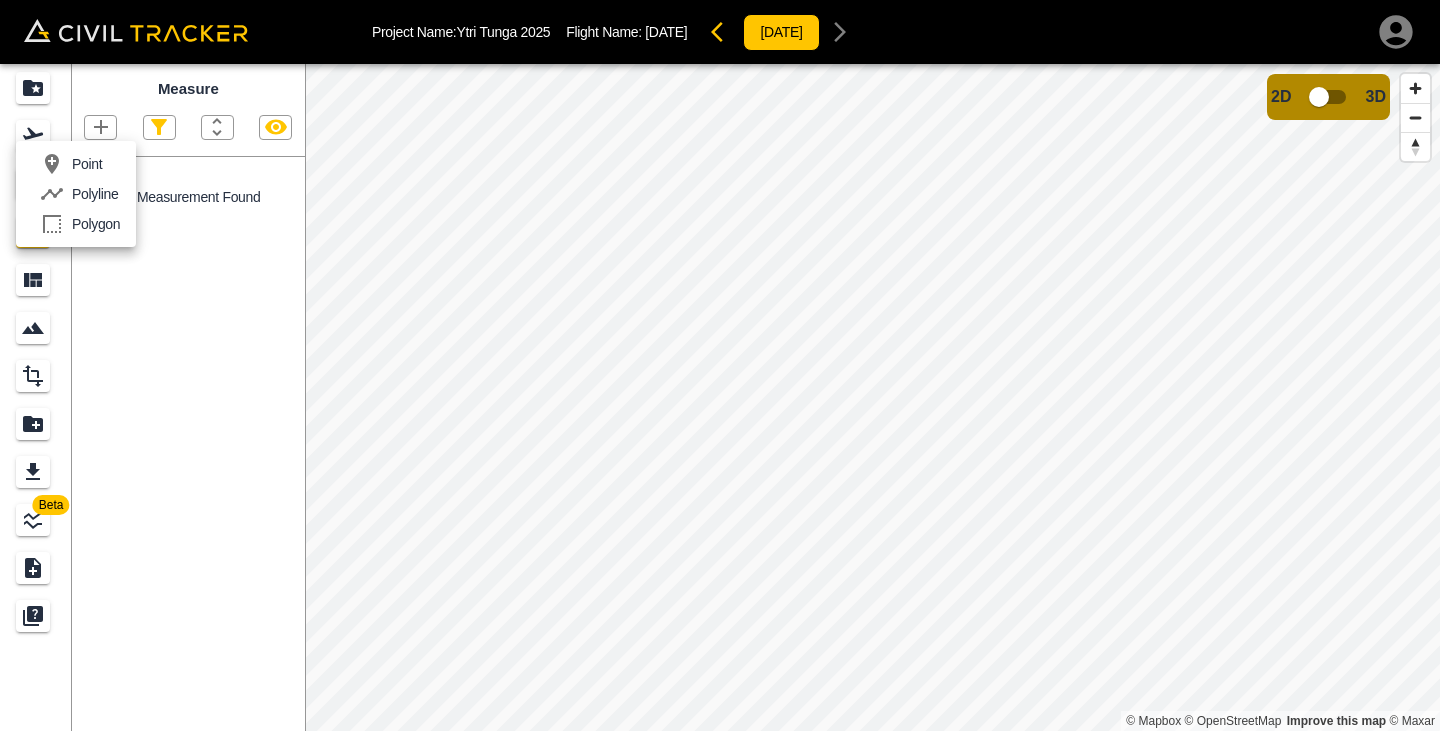 click on "Point" at bounding box center (76, 164) 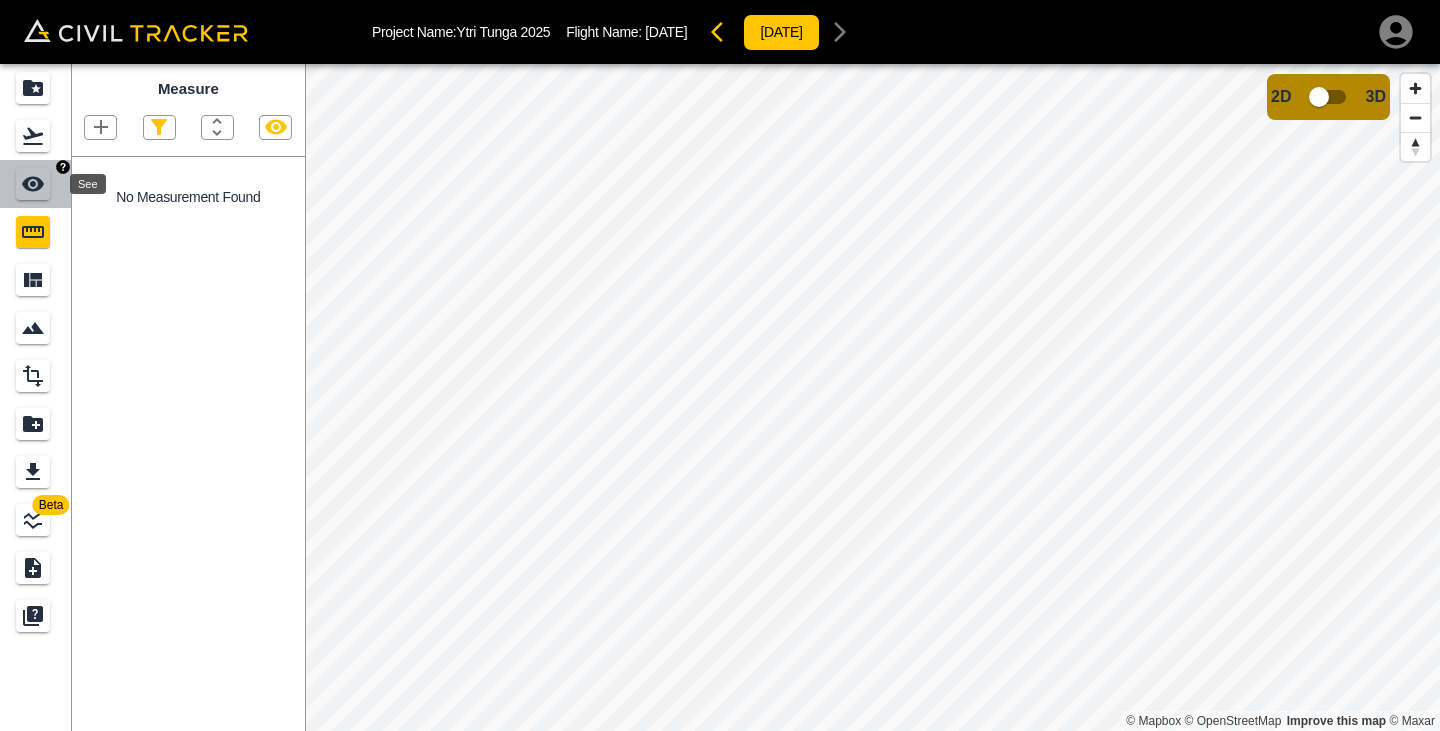 click 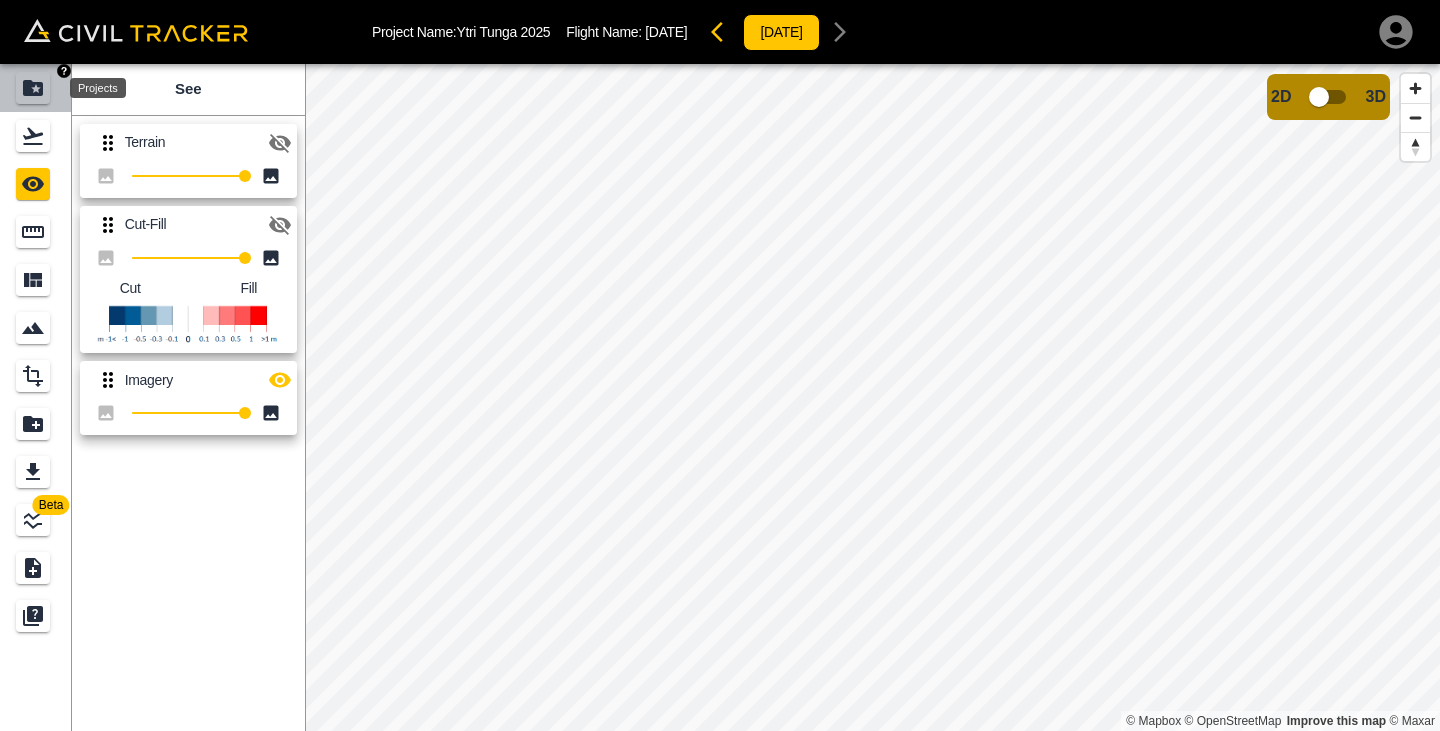click at bounding box center [33, 88] 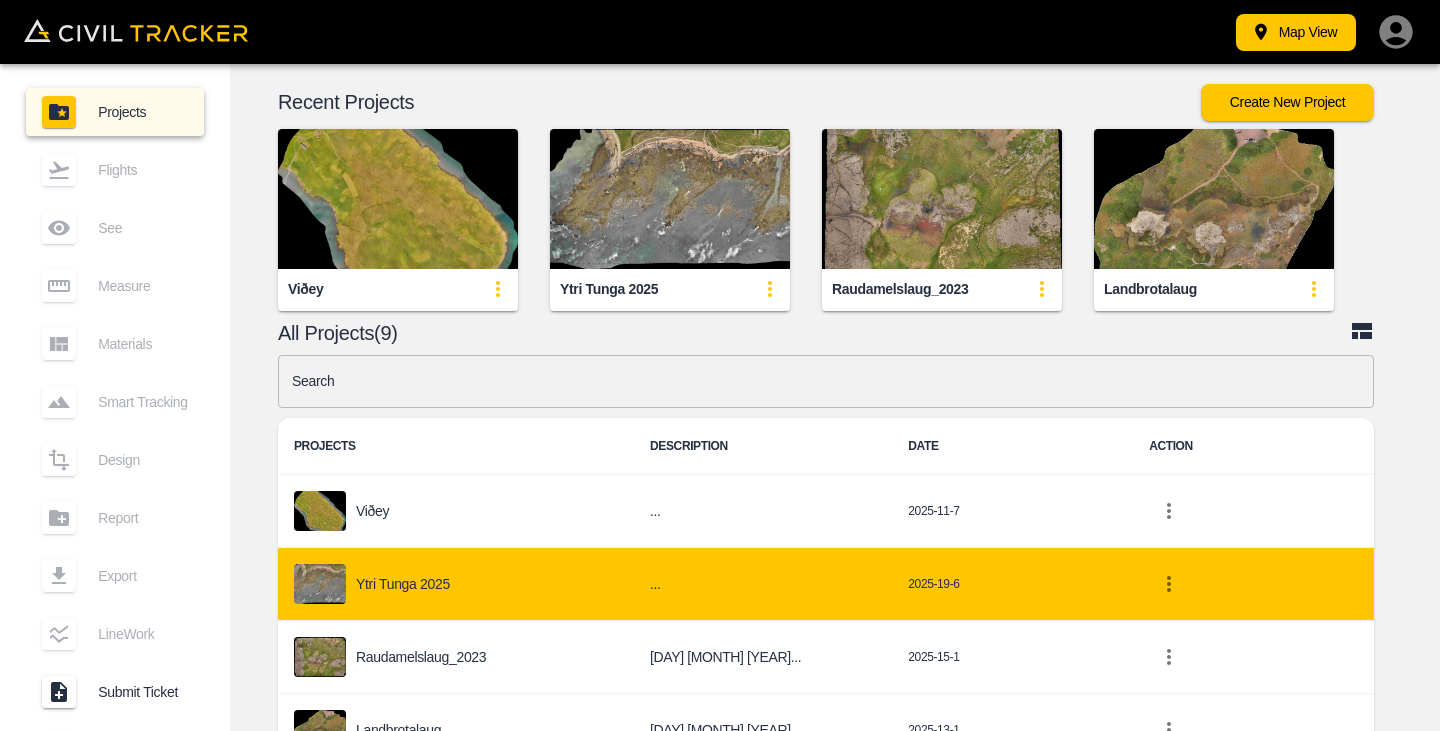 click on "Ytri Tunga 2025" at bounding box center [403, 584] 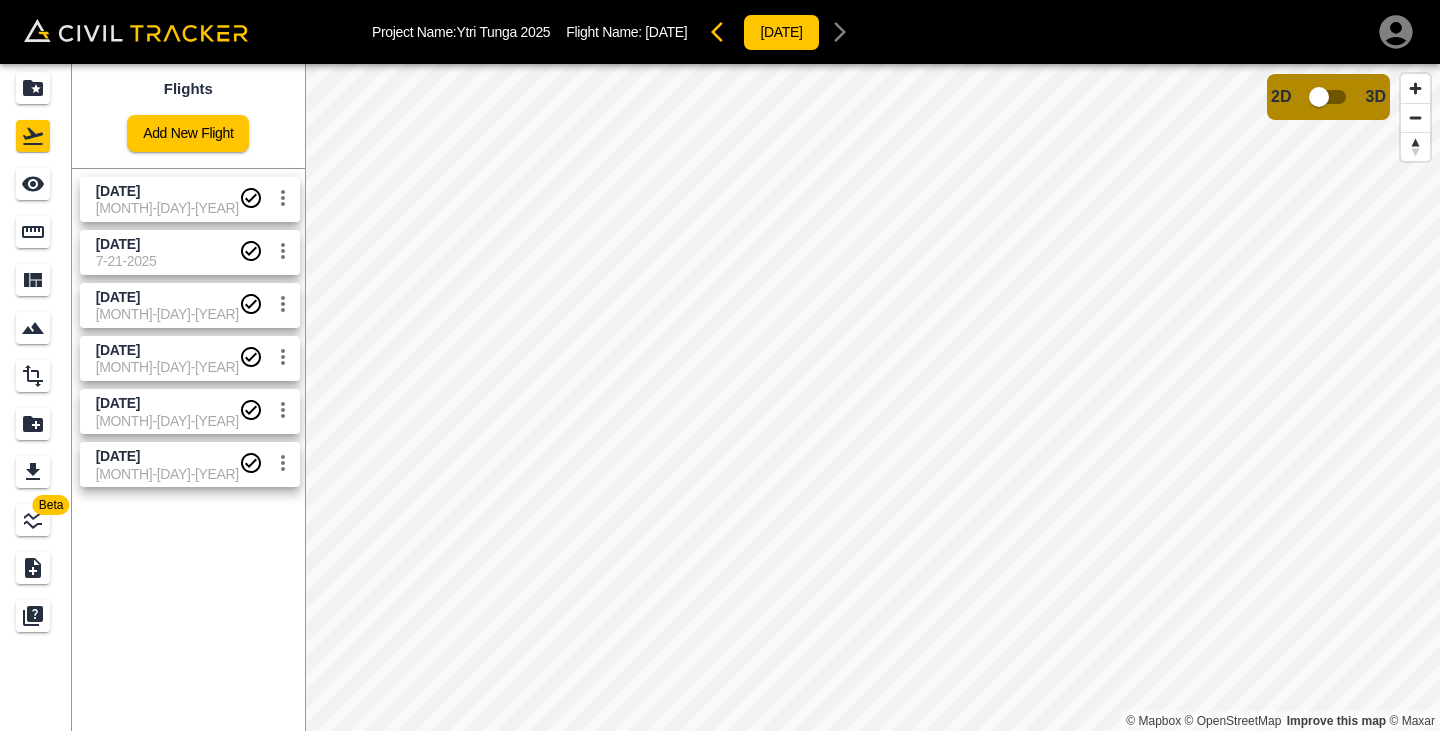 click on "7-21-2025" at bounding box center [167, 261] 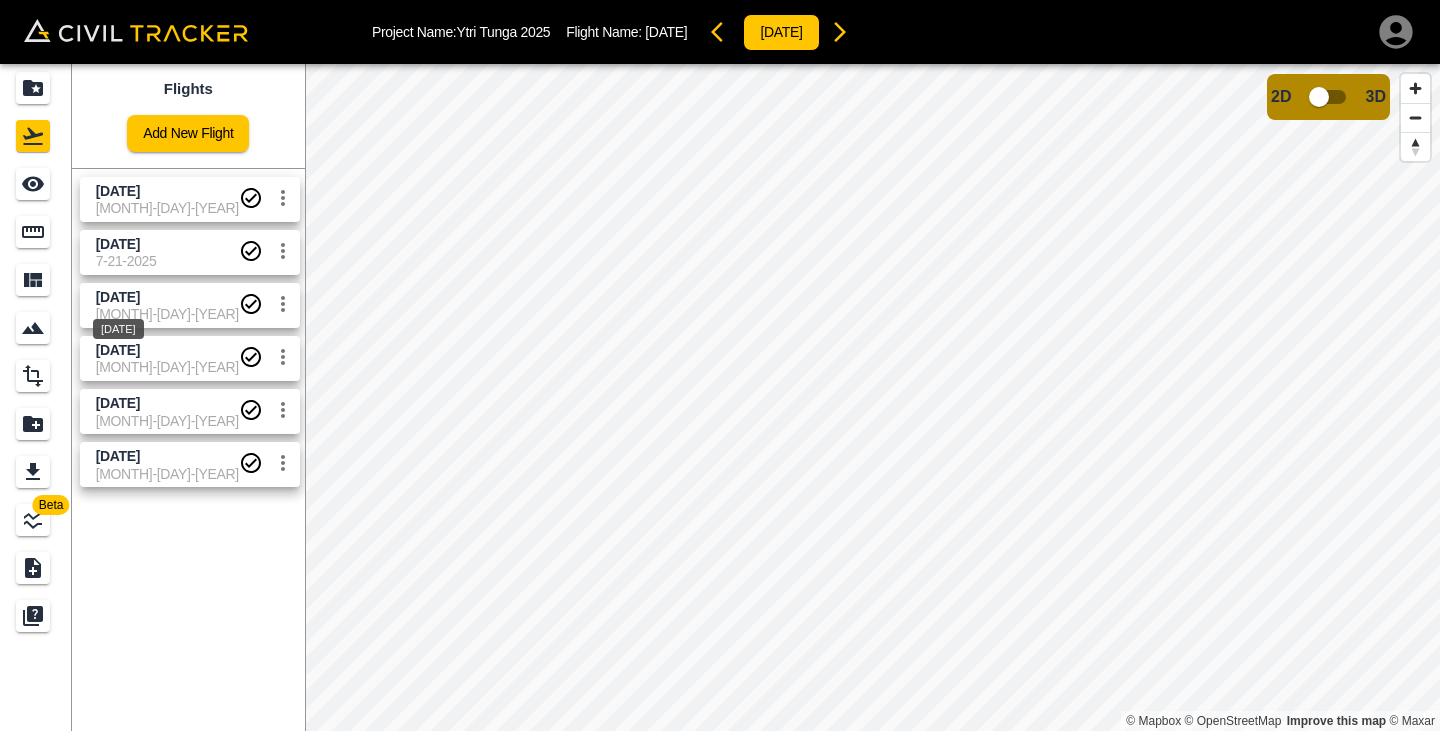 click on "[DATE]" at bounding box center (118, 297) 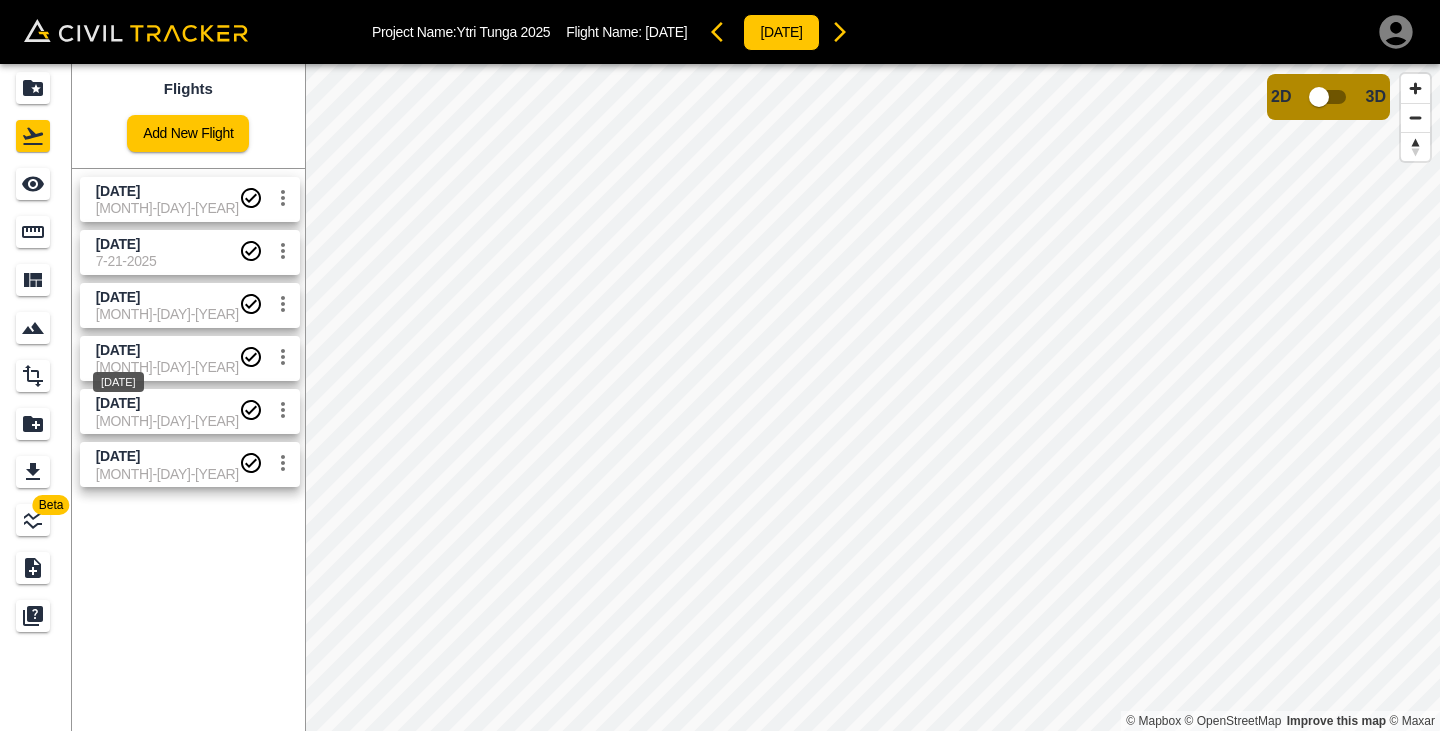 click on "[DATE]" at bounding box center [118, 350] 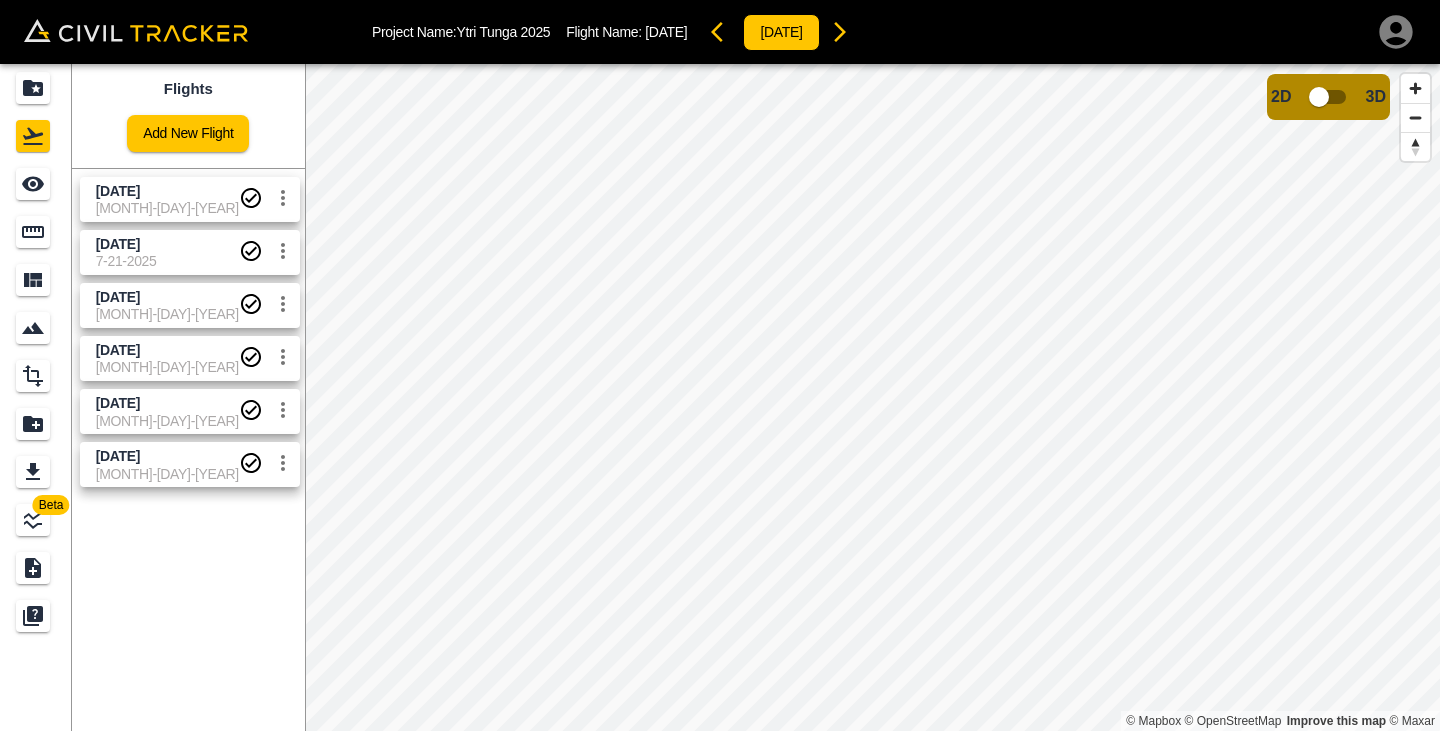 click on "[DATE]" at bounding box center (167, 456) 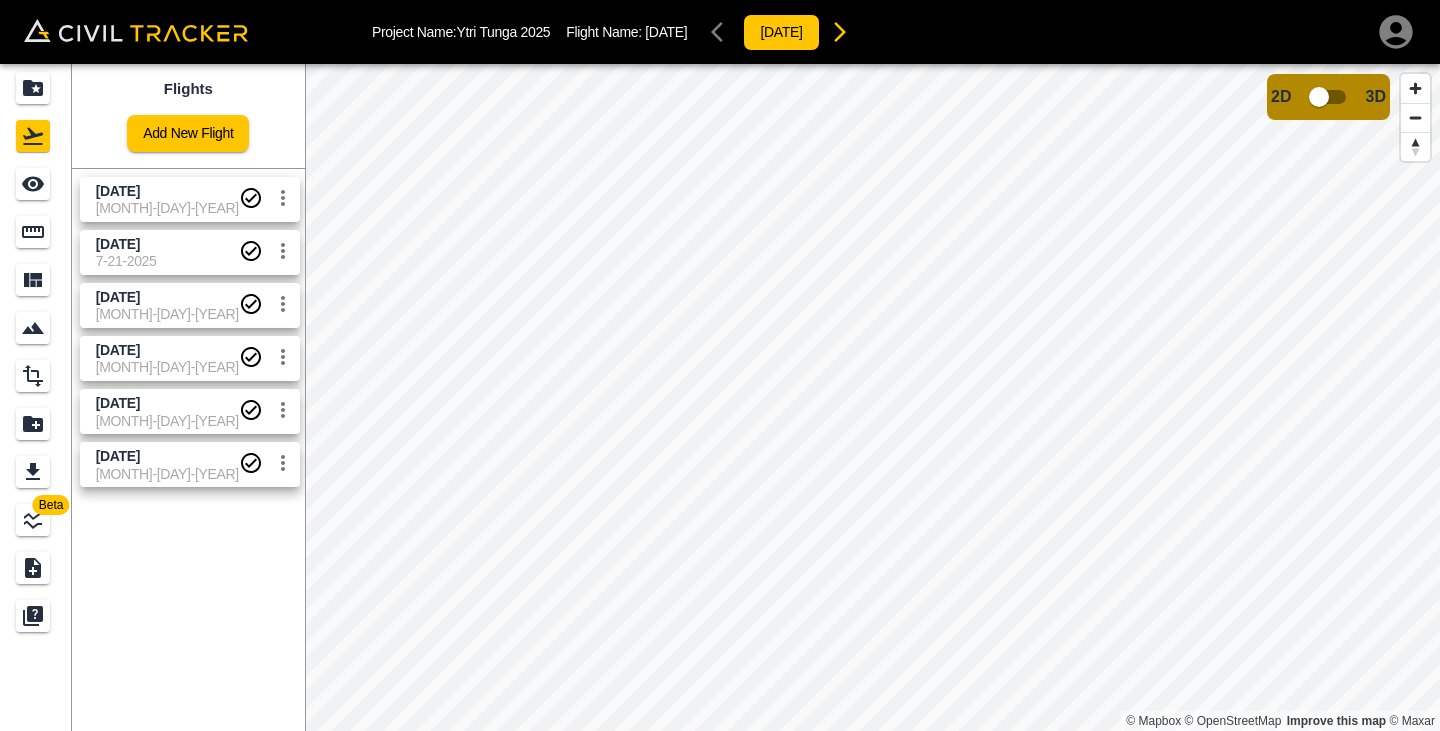 click on "[MONTH]-[DAY]-[YEAR]" at bounding box center [167, 208] 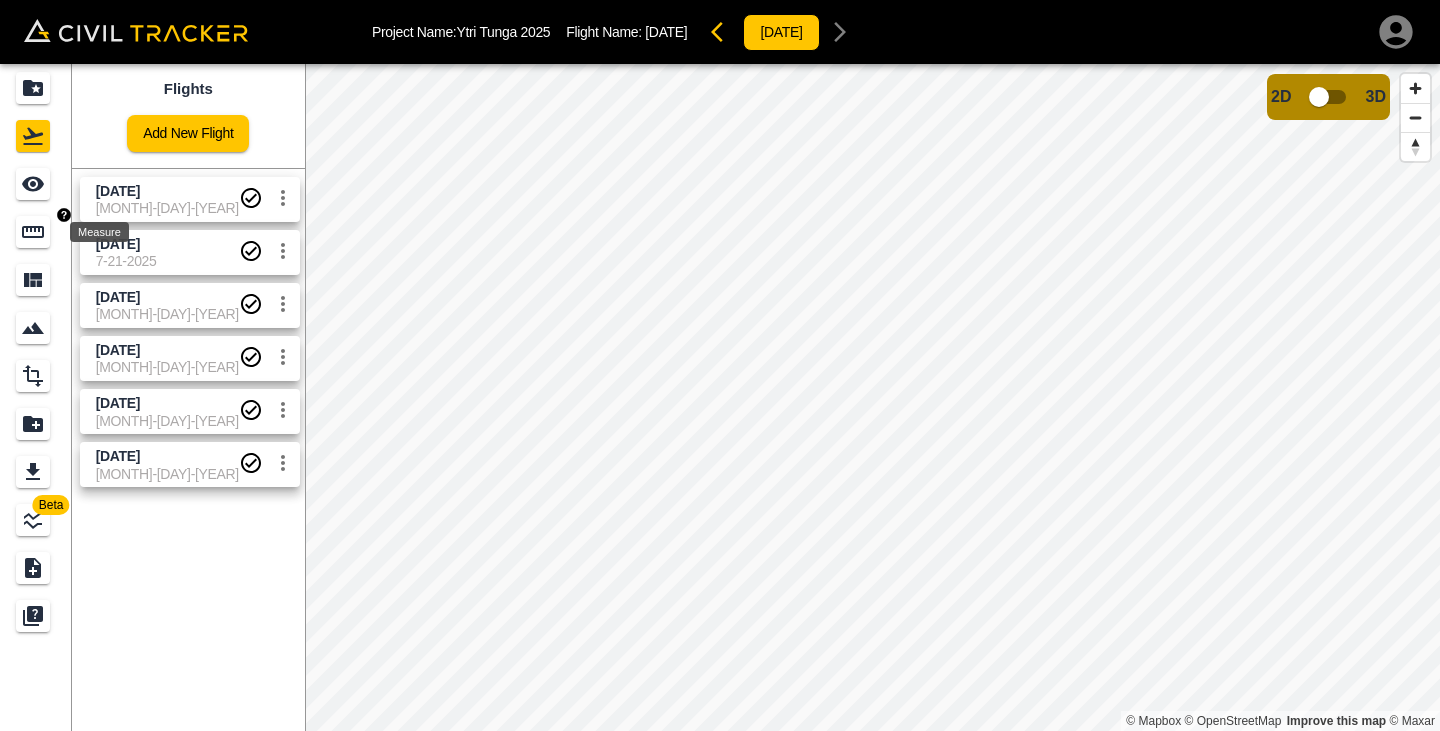 click 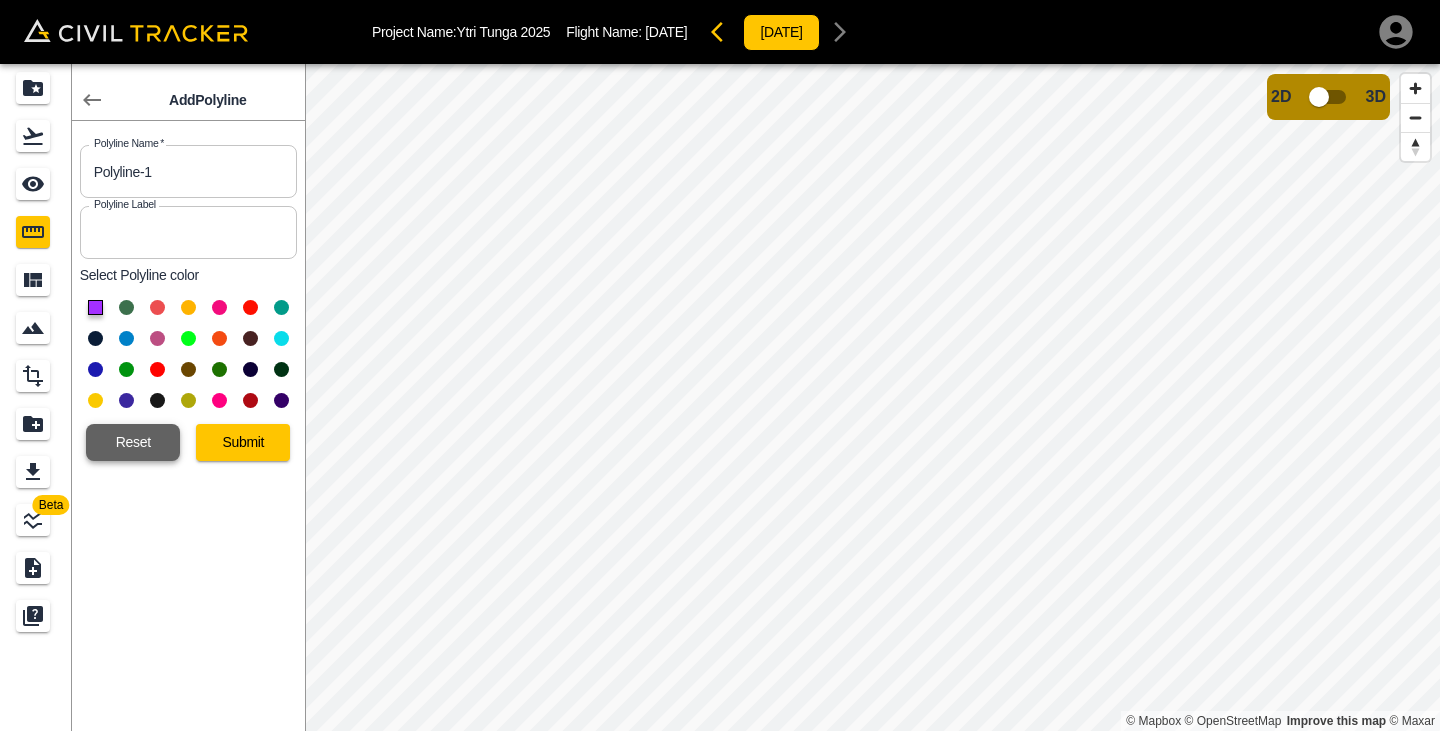 click on "Reset" at bounding box center (133, 442) 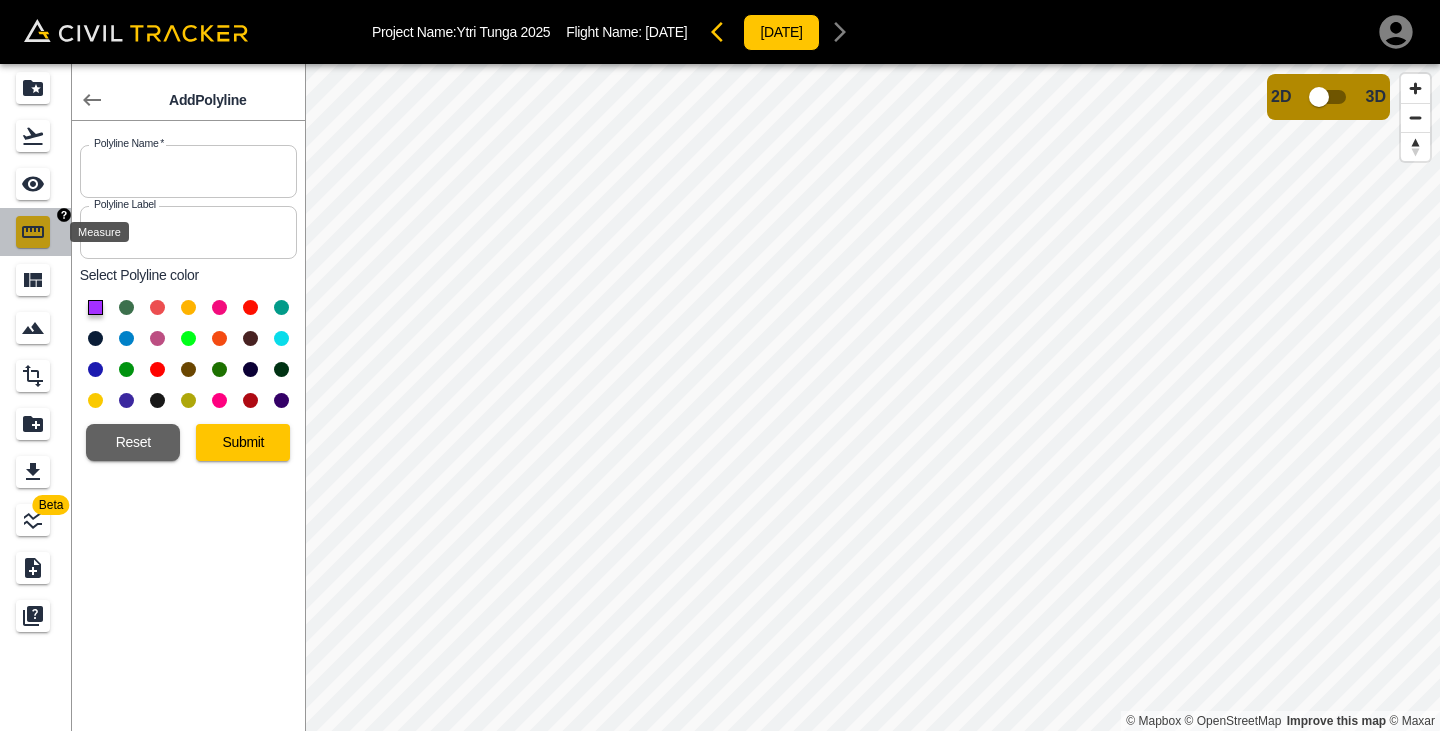 click 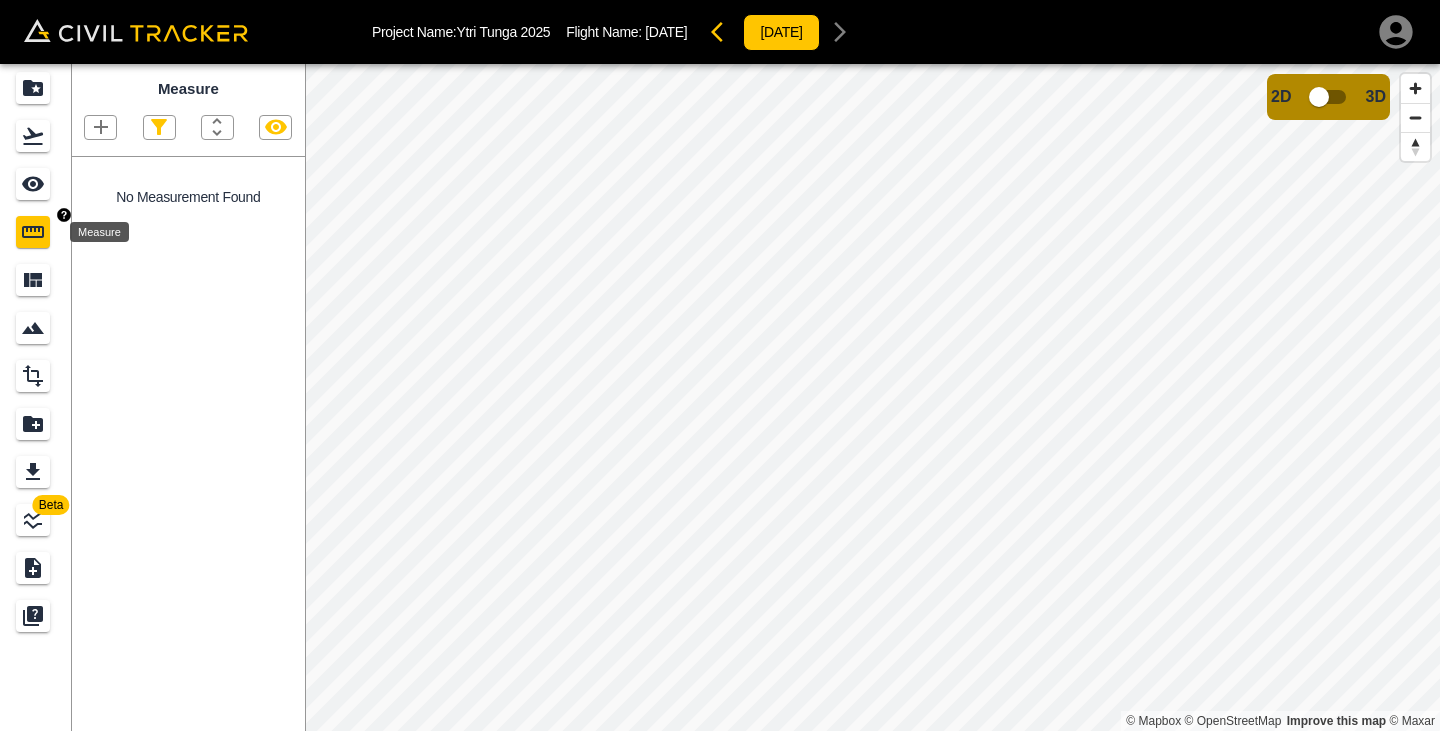 click 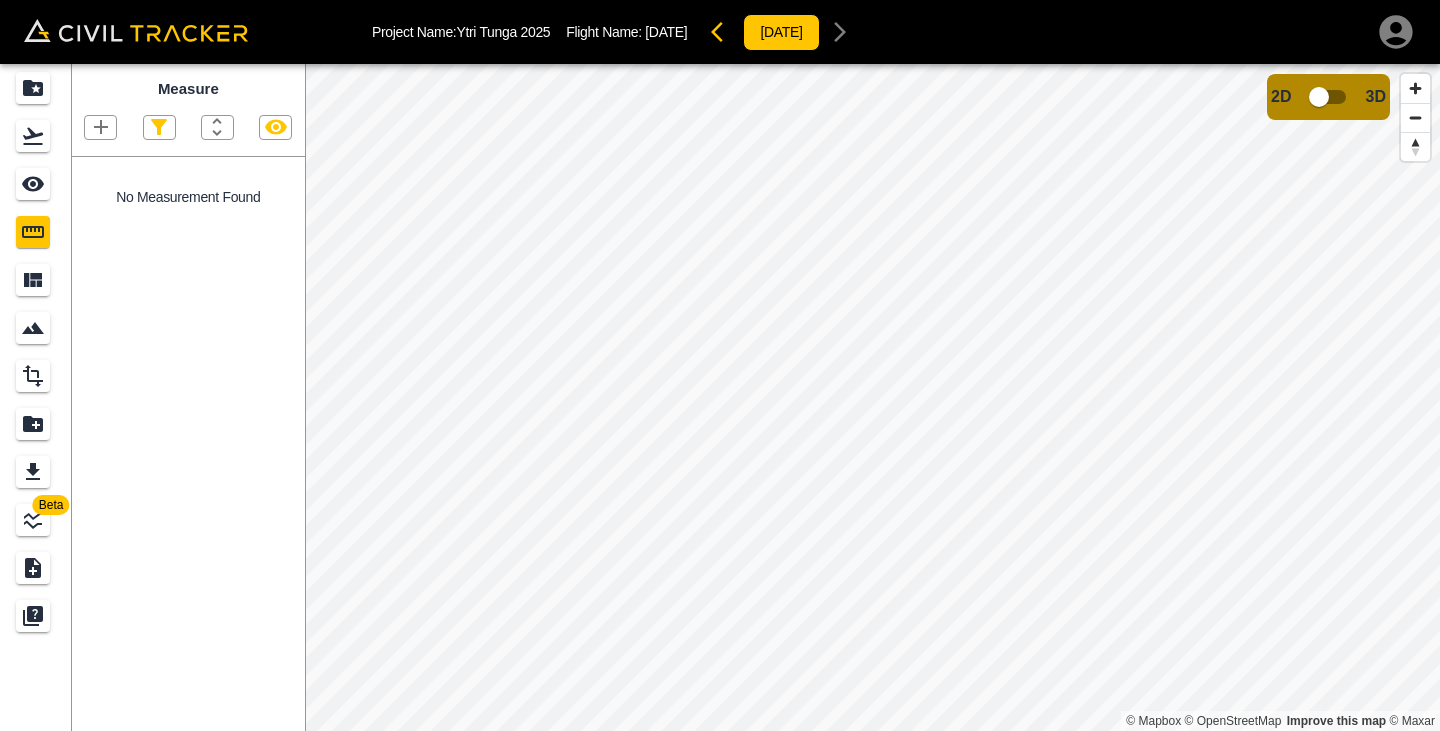 click 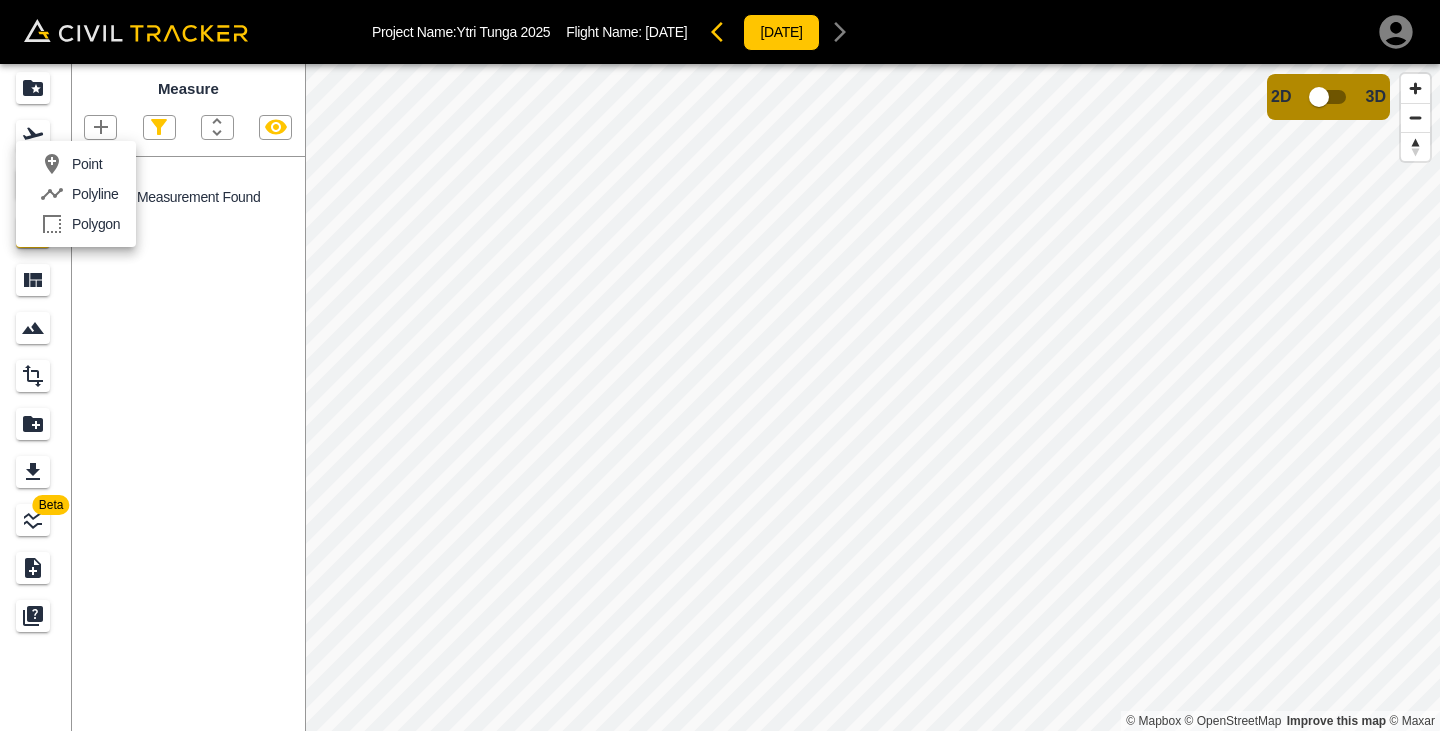 click at bounding box center (720, 365) 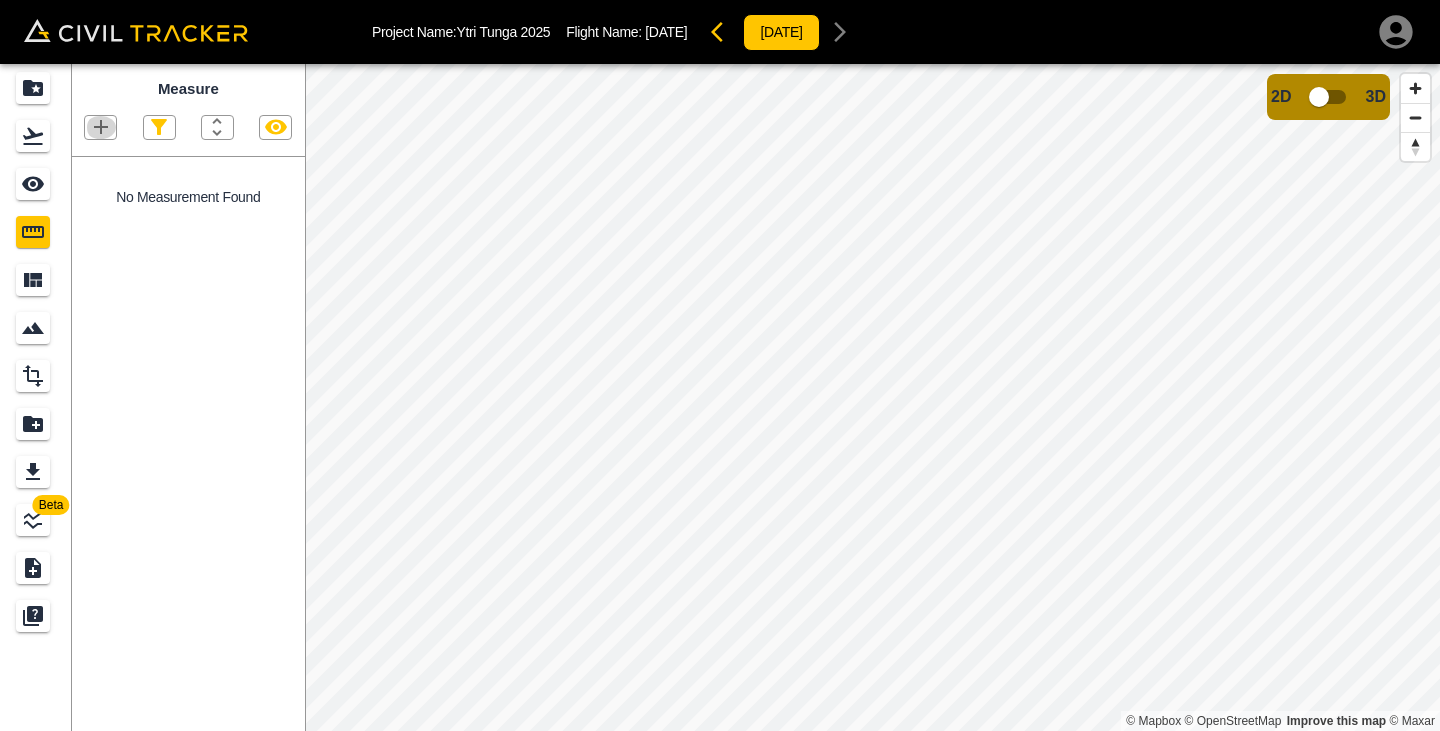 click 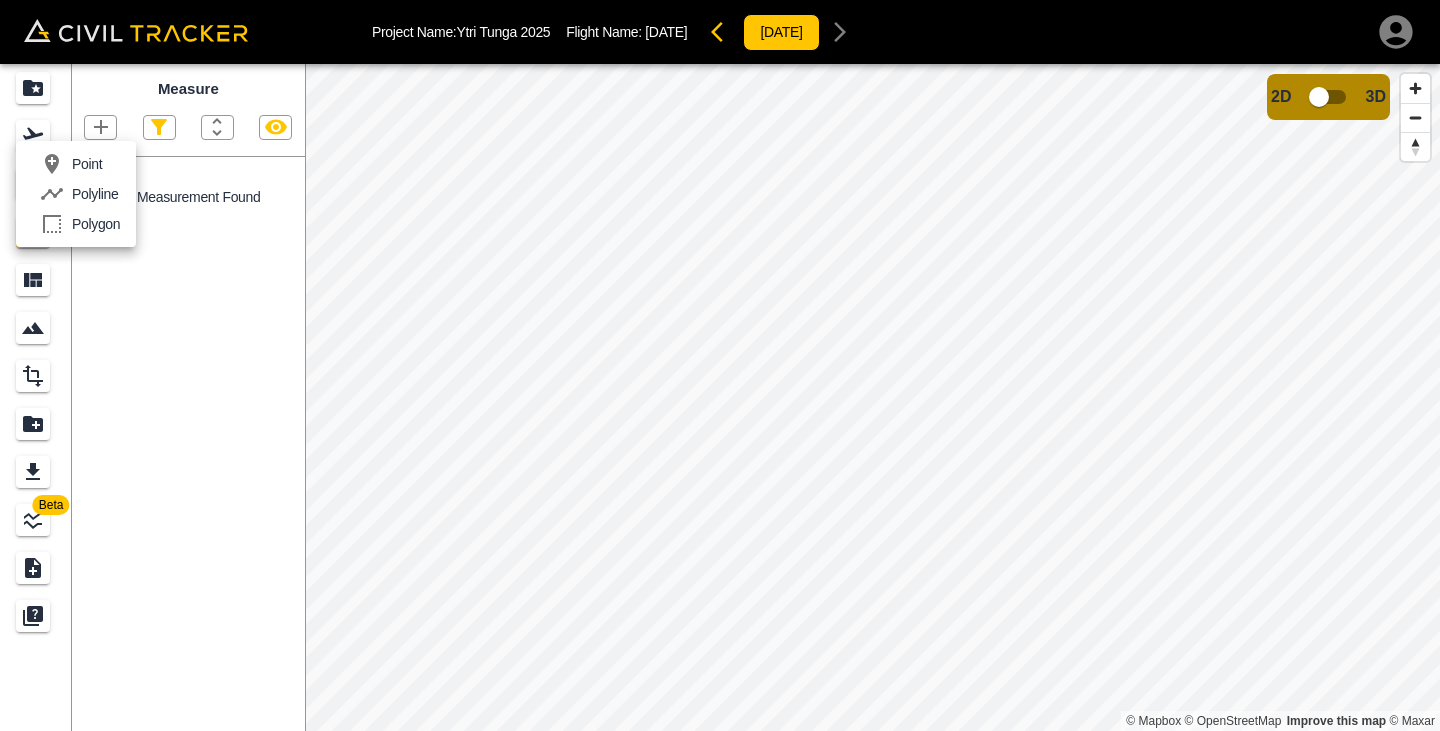 click at bounding box center (720, 365) 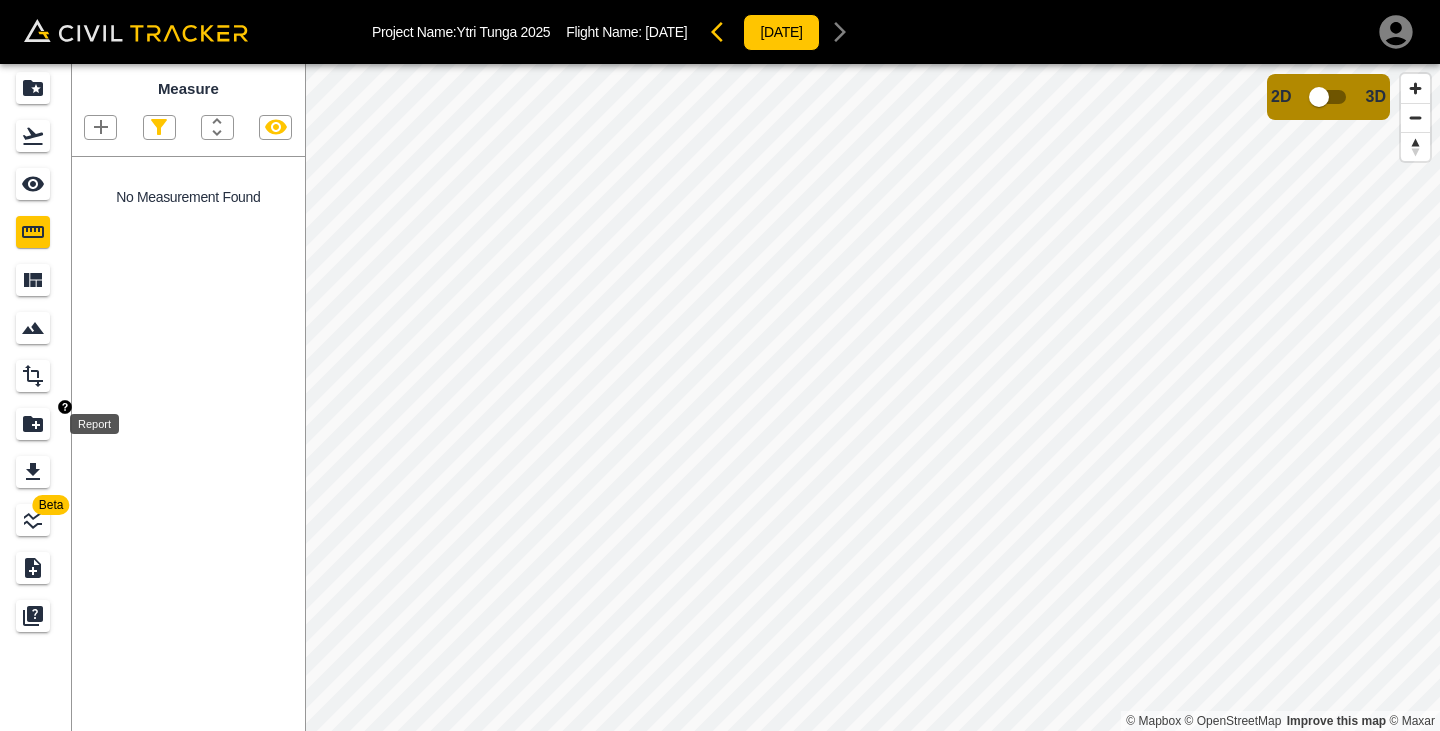 click 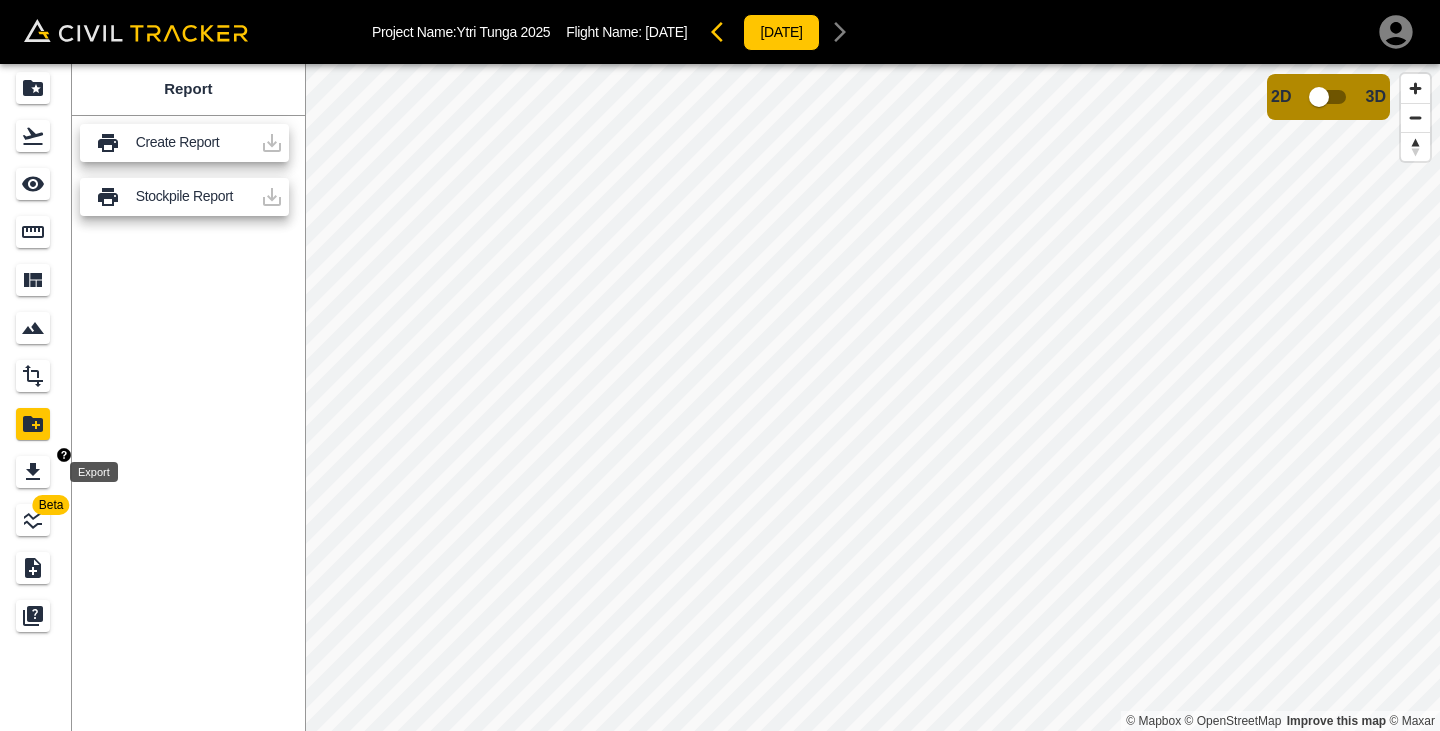 click 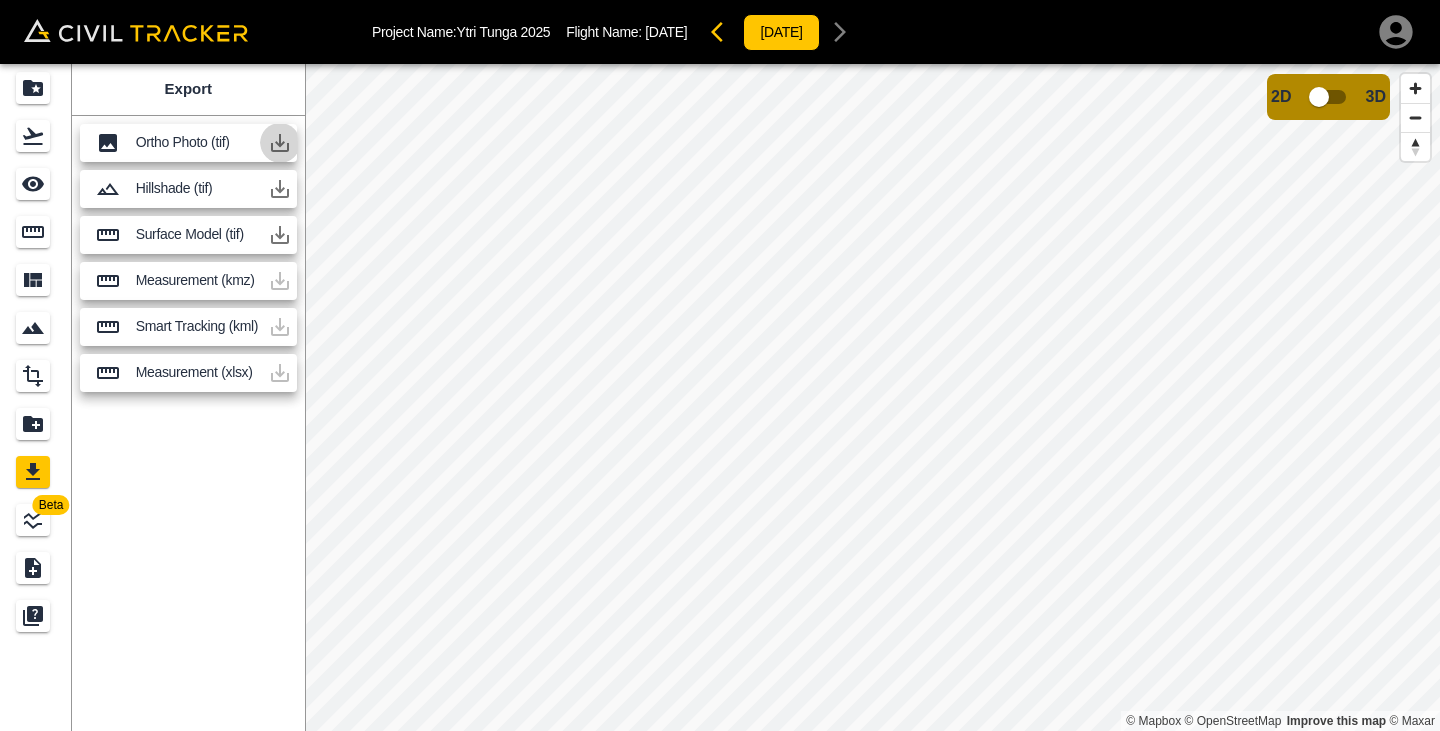 click 